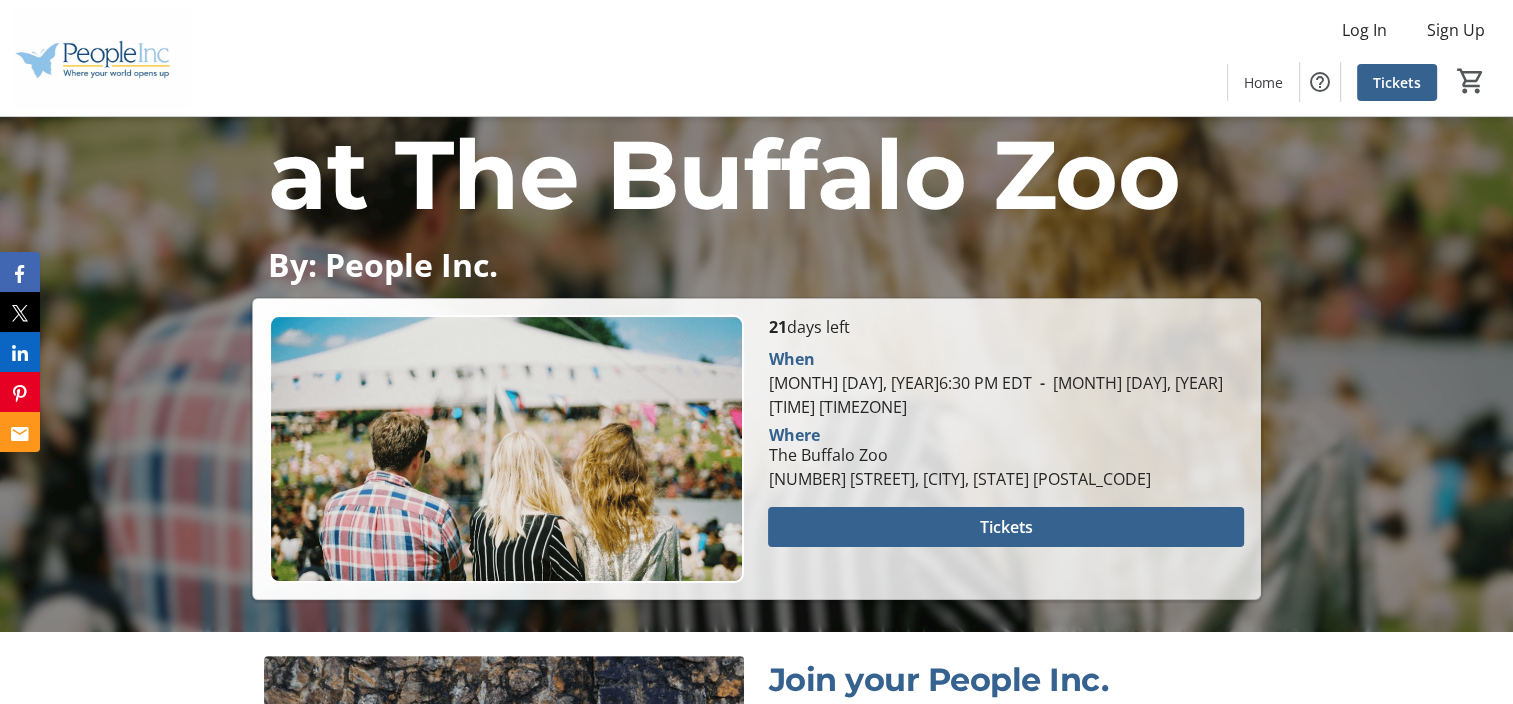 scroll, scrollTop: 312, scrollLeft: 0, axis: vertical 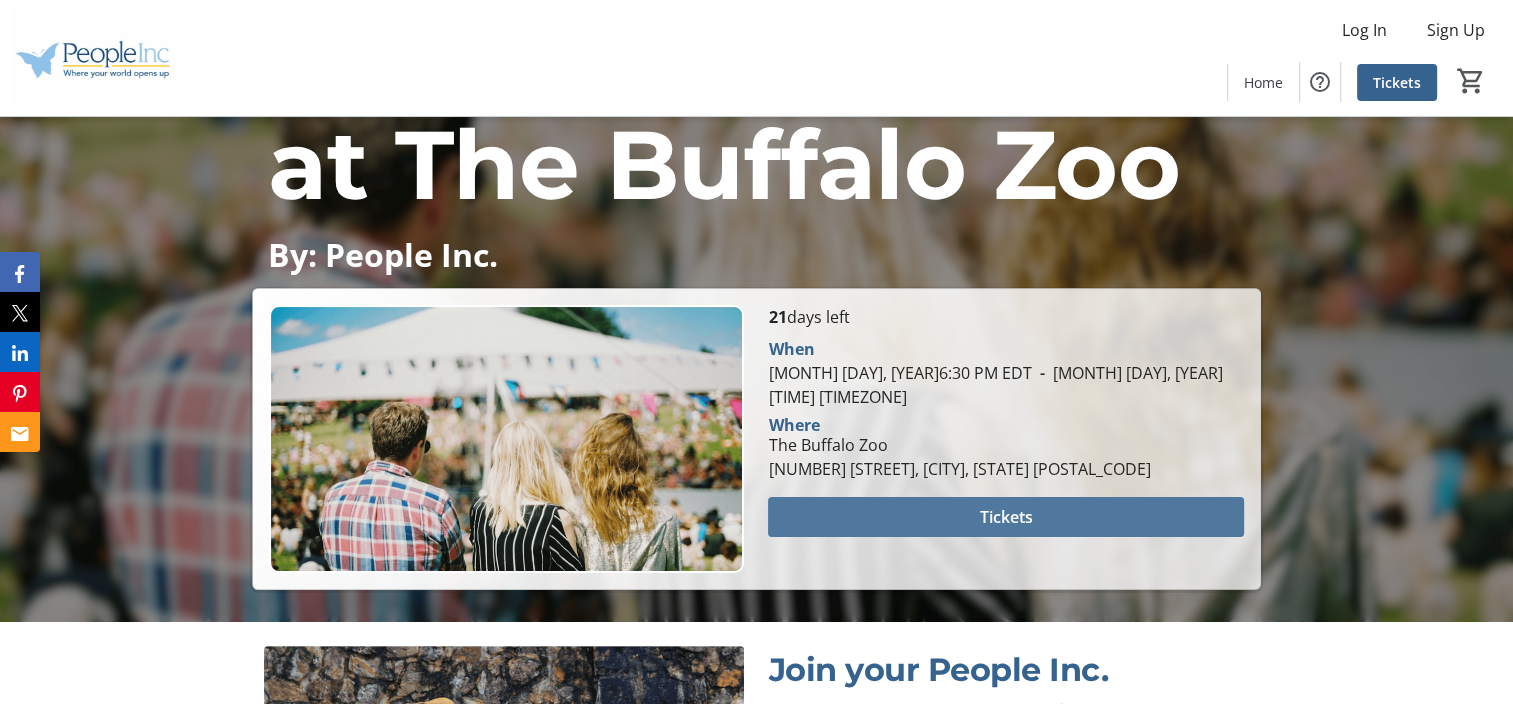 click at bounding box center (1005, 517) 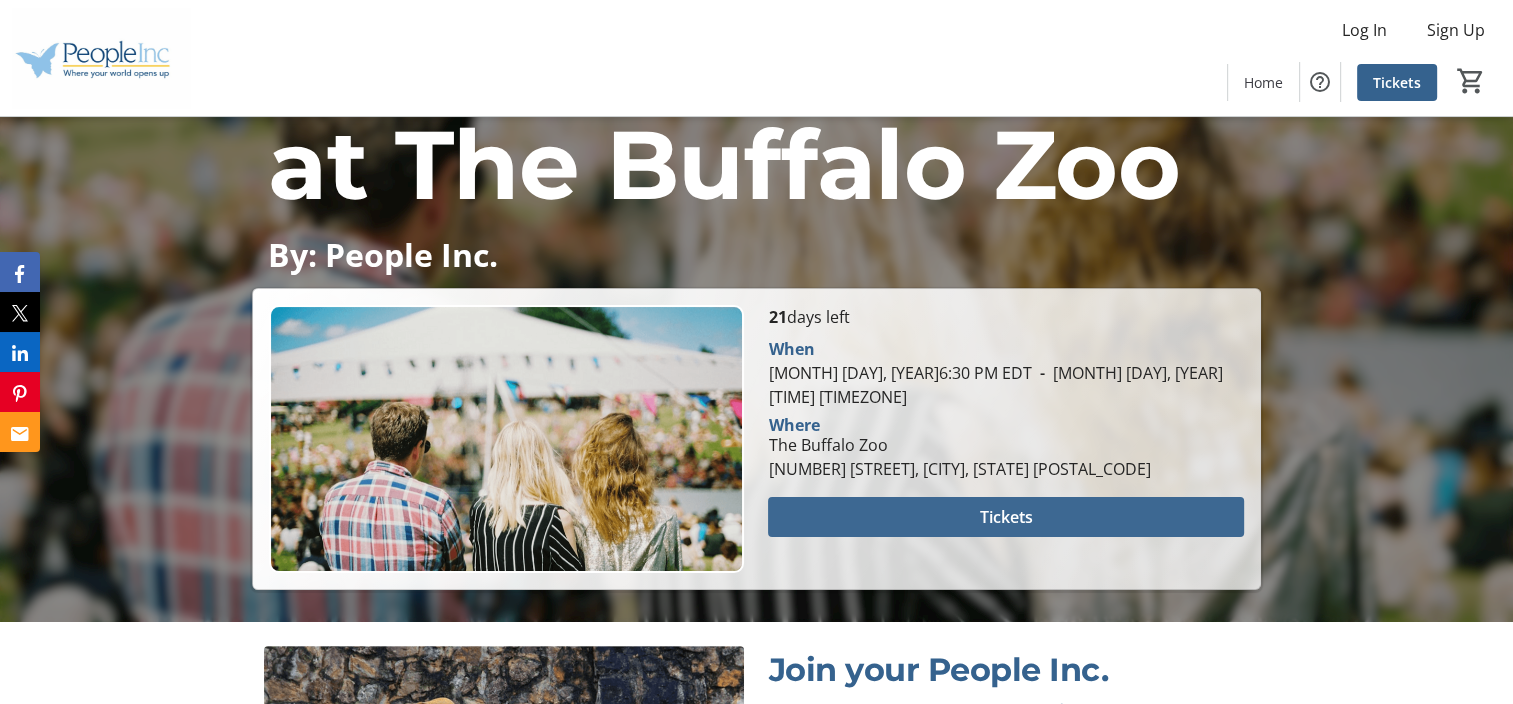 scroll, scrollTop: 0, scrollLeft: 0, axis: both 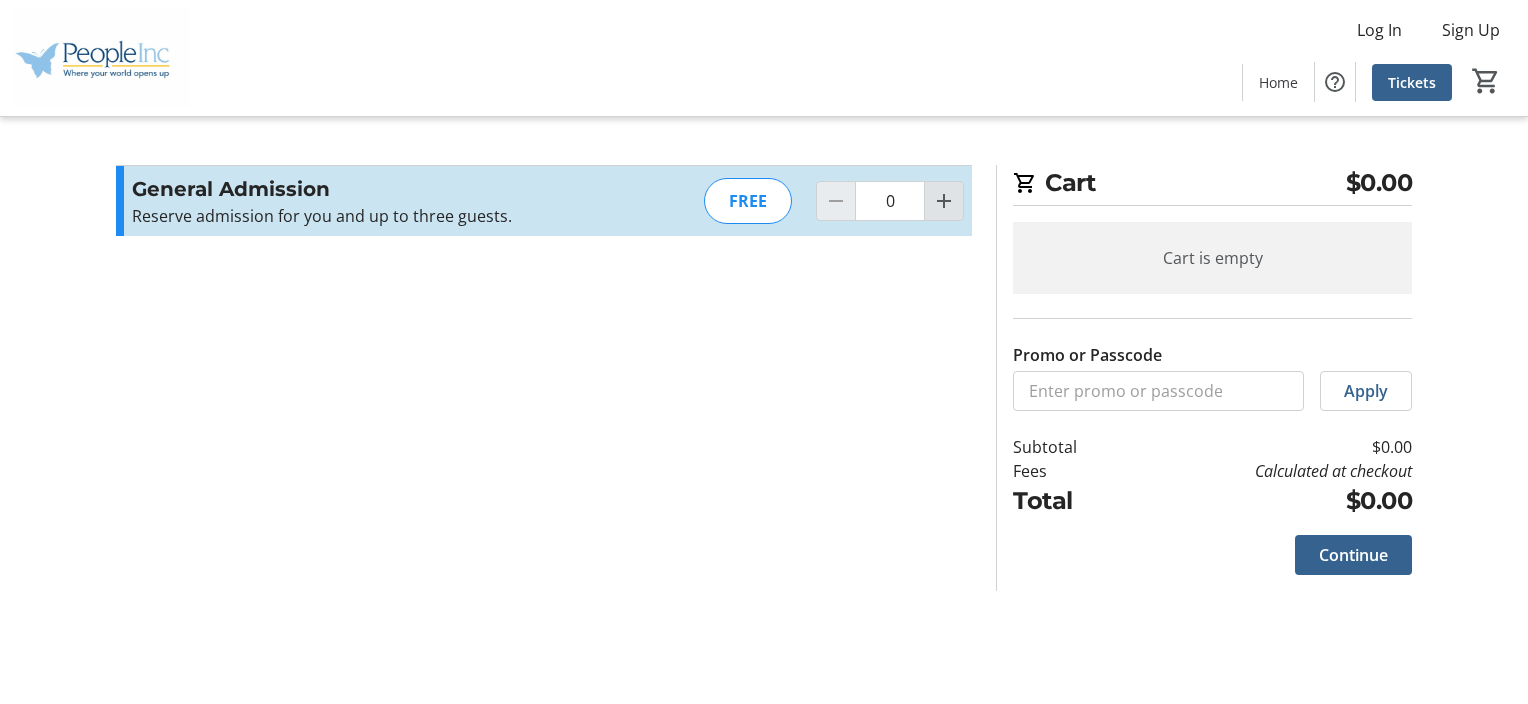 click 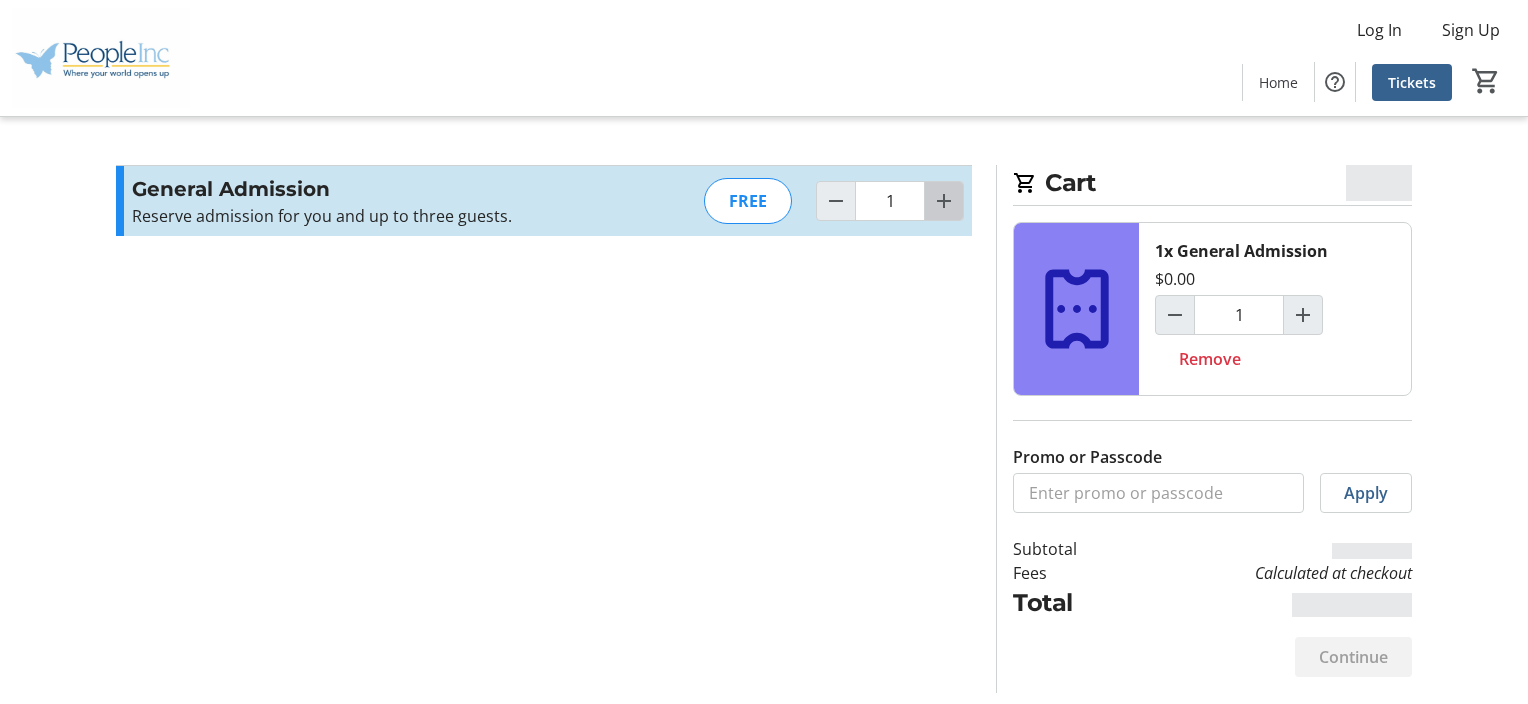 click 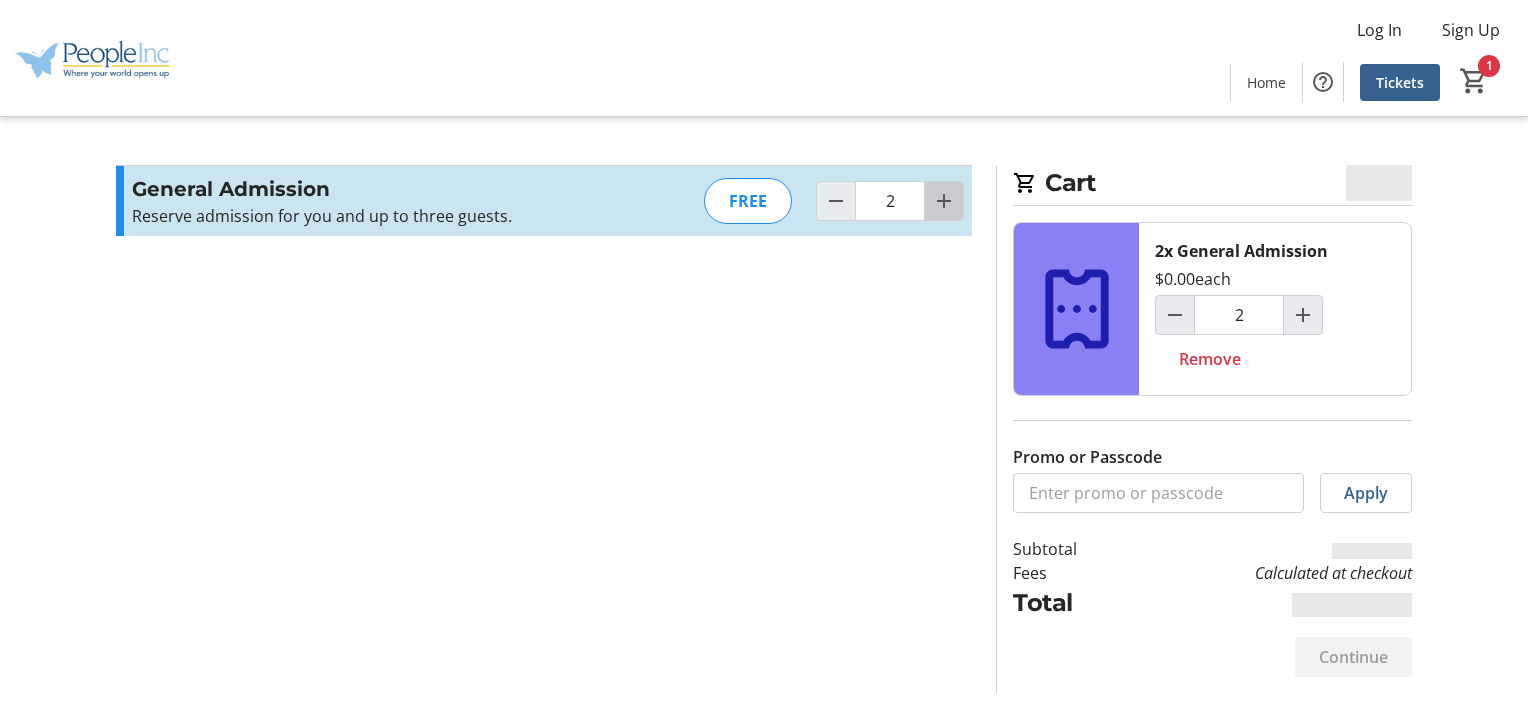 click 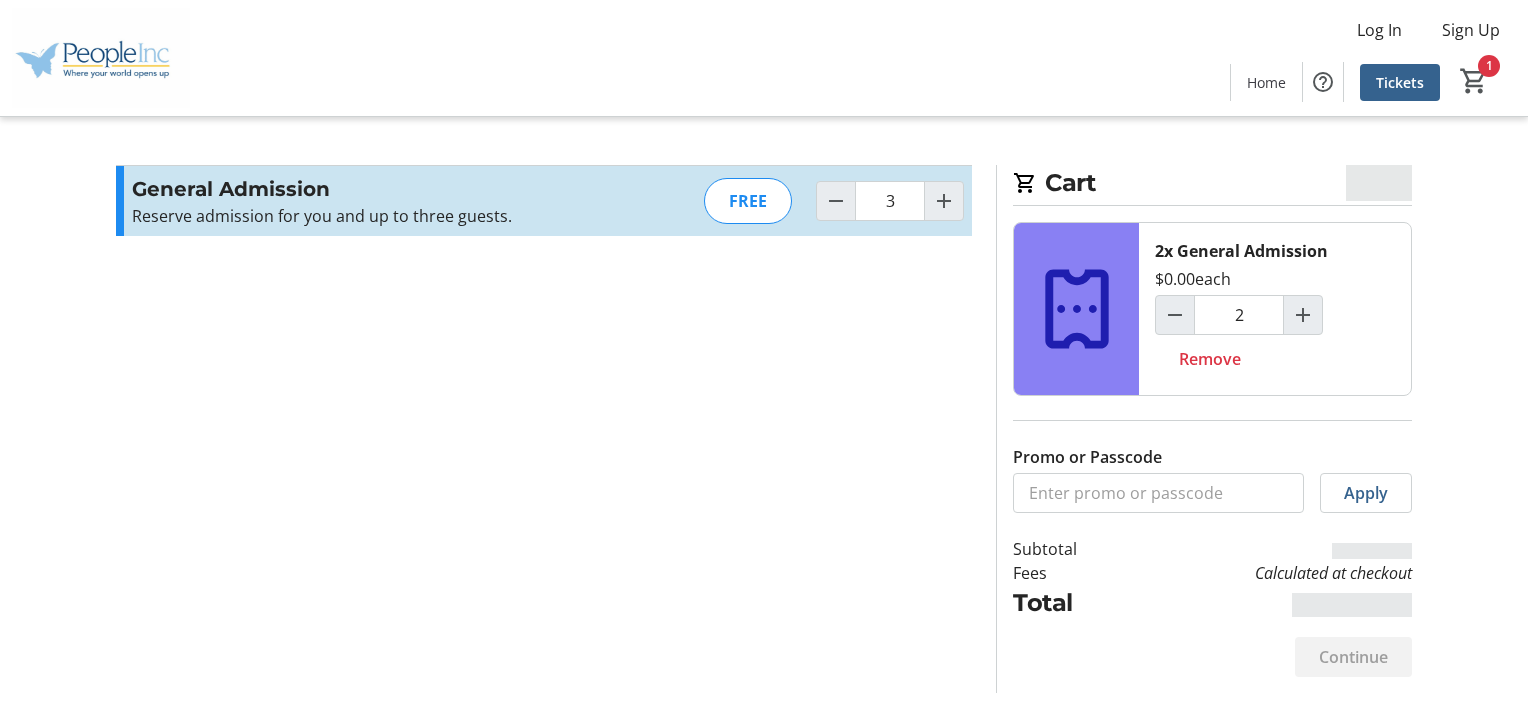 type on "3" 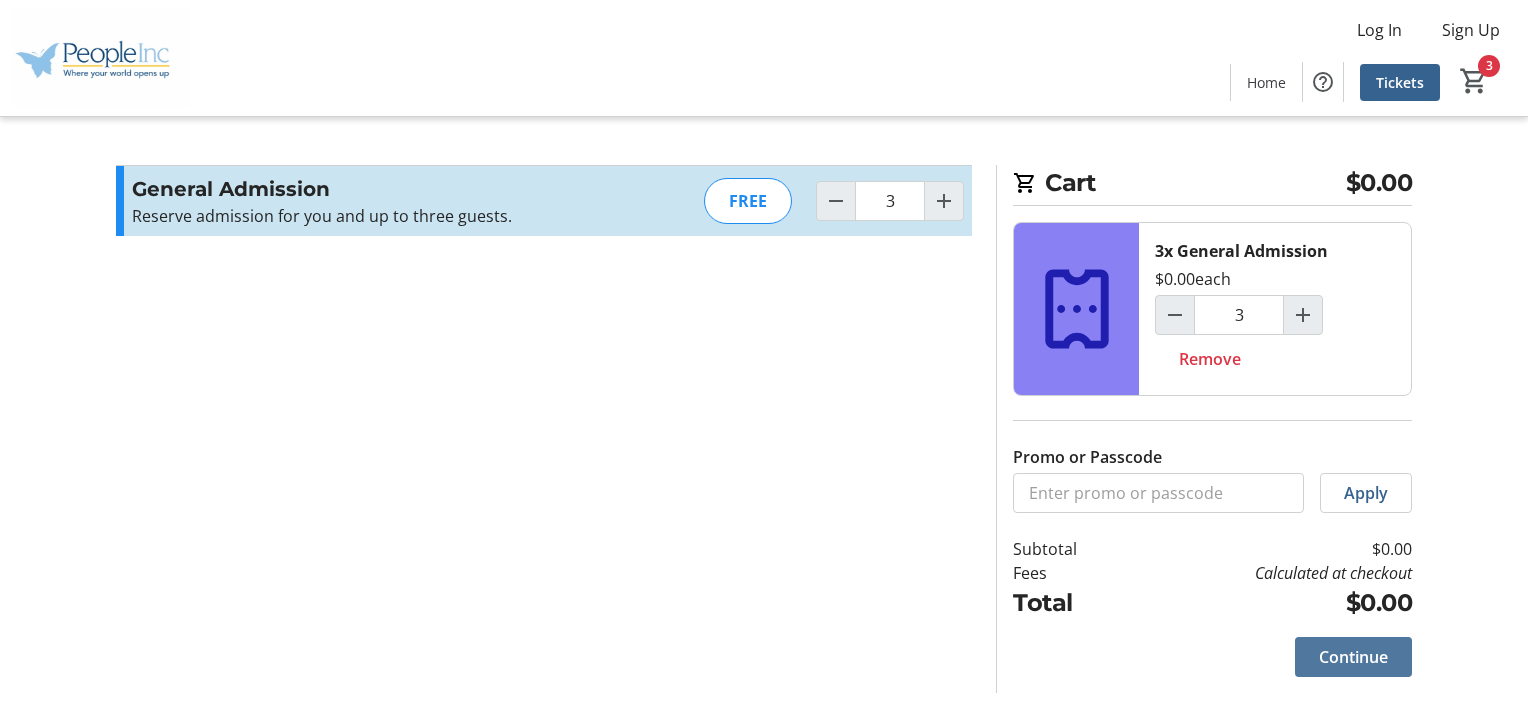 click 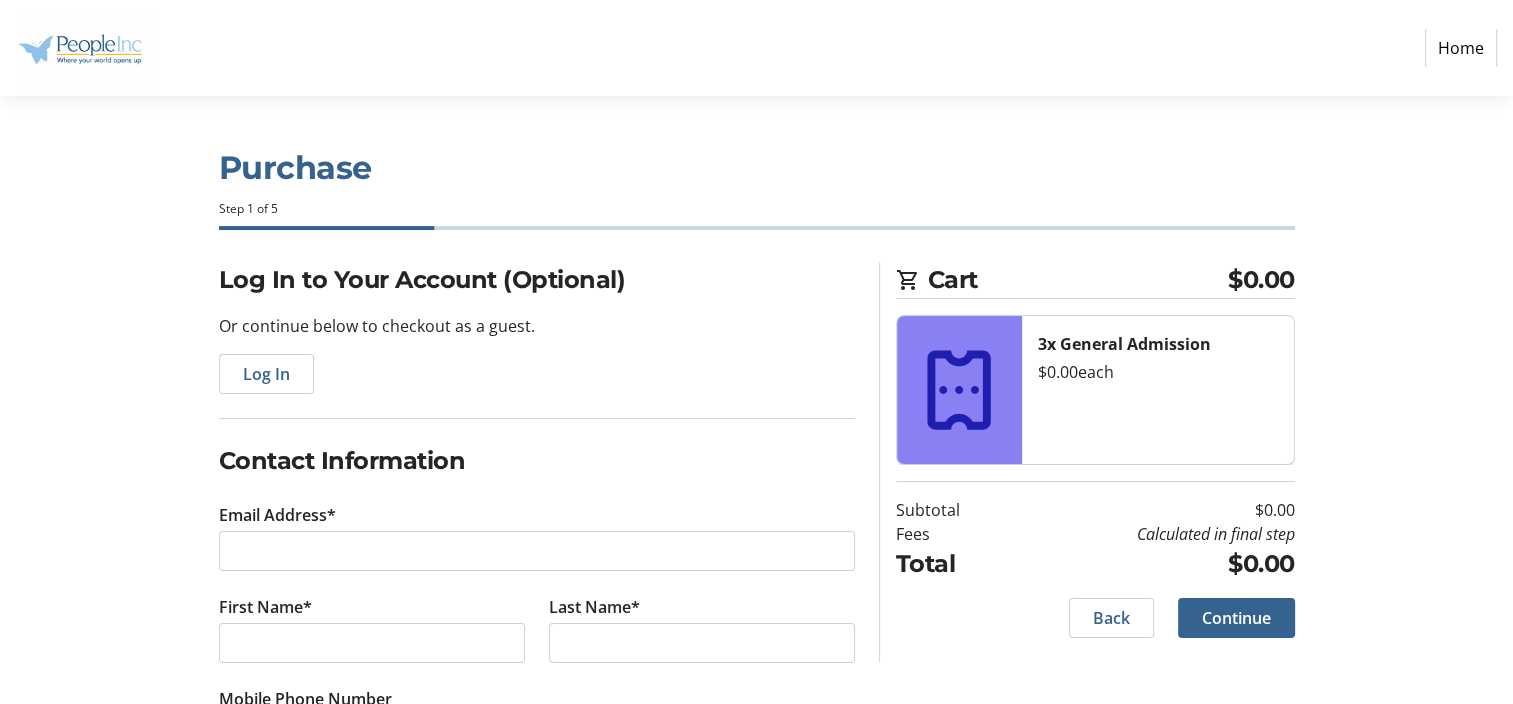 scroll, scrollTop: 97, scrollLeft: 0, axis: vertical 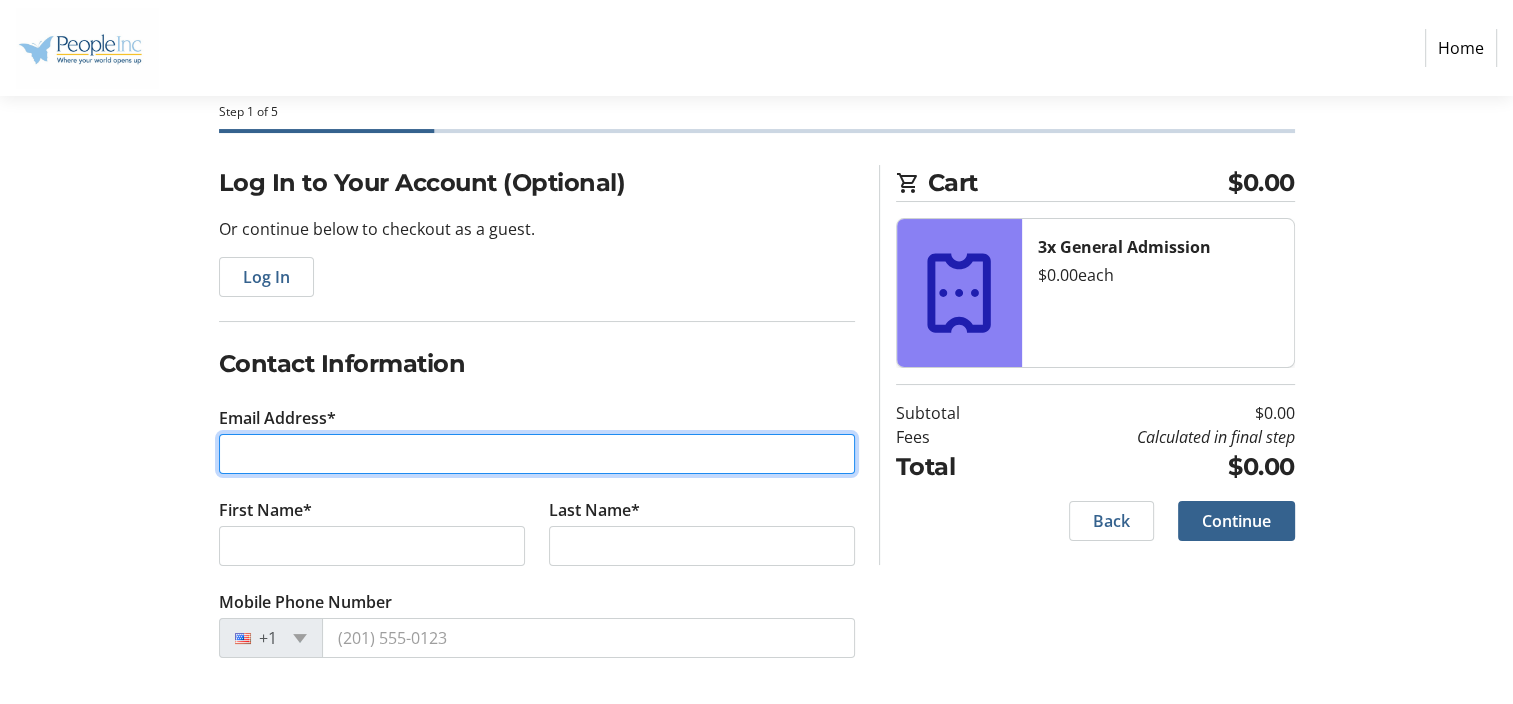 click on "Email Address*" at bounding box center (537, 454) 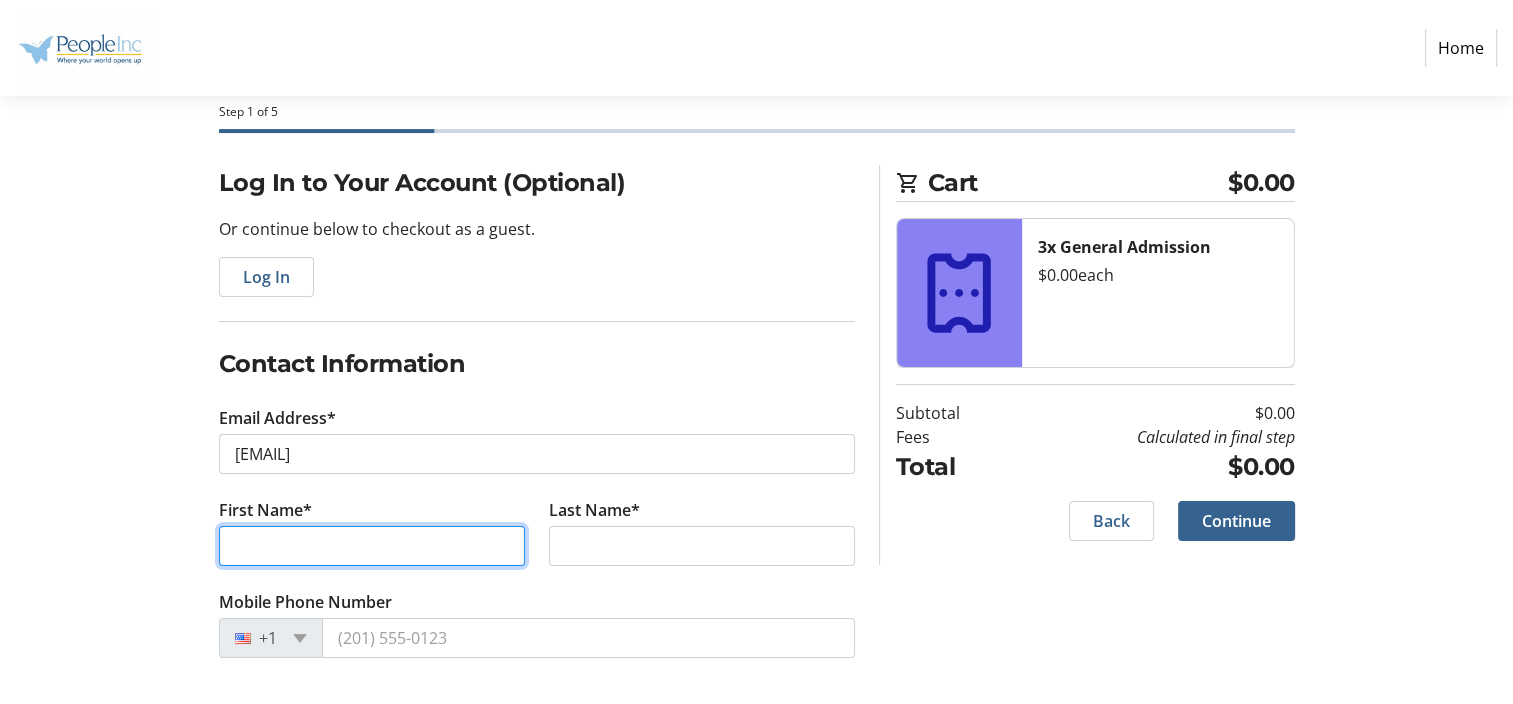click on "First Name*" at bounding box center [372, 546] 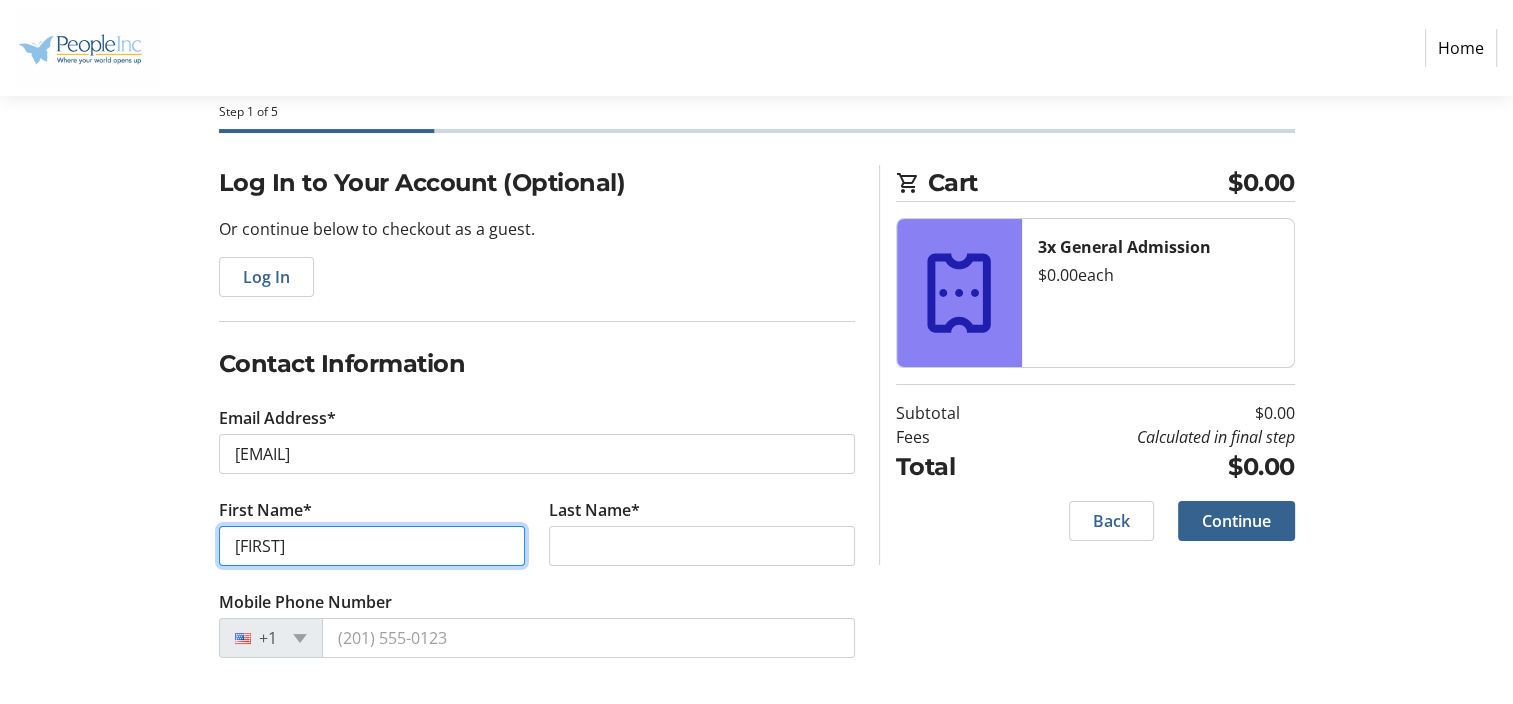 type on "[FIRST]" 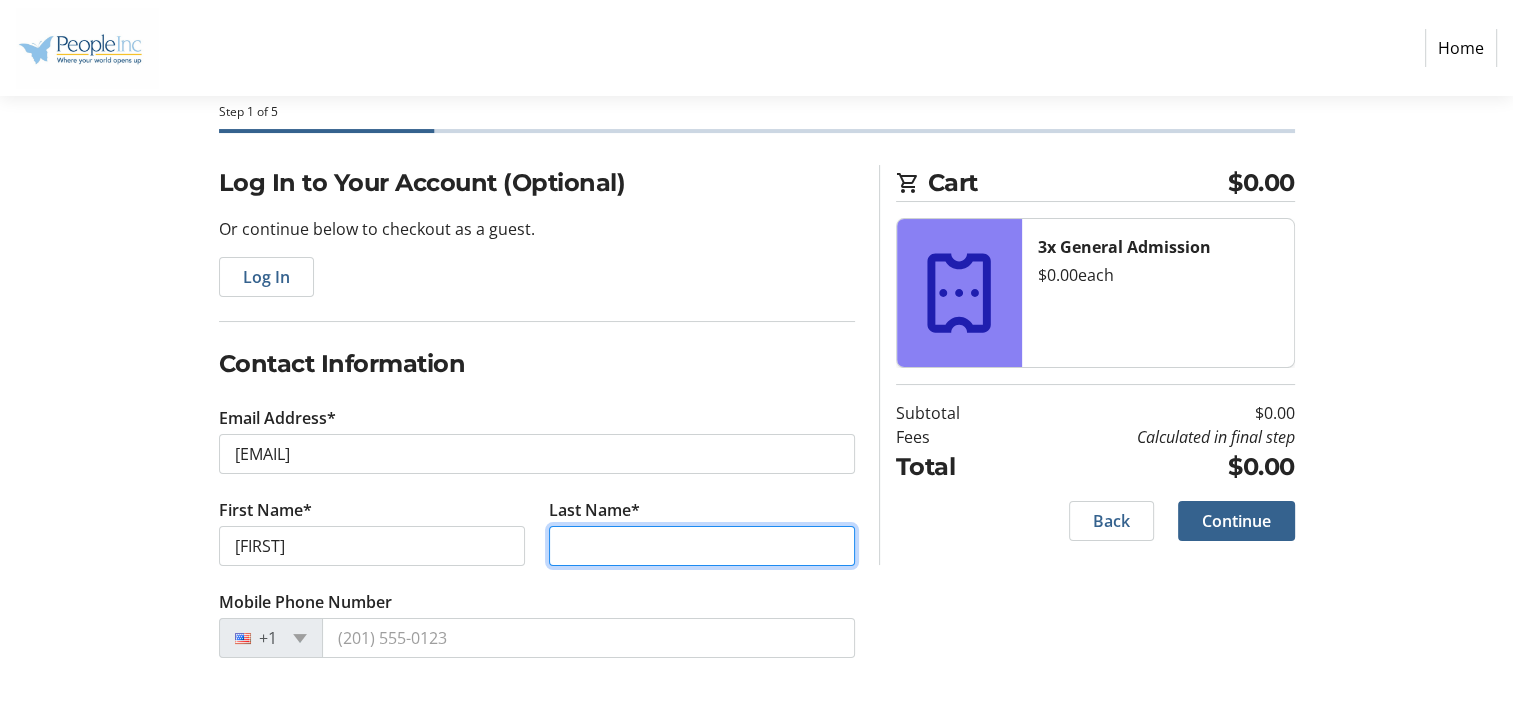 click on "Last Name*" at bounding box center [702, 546] 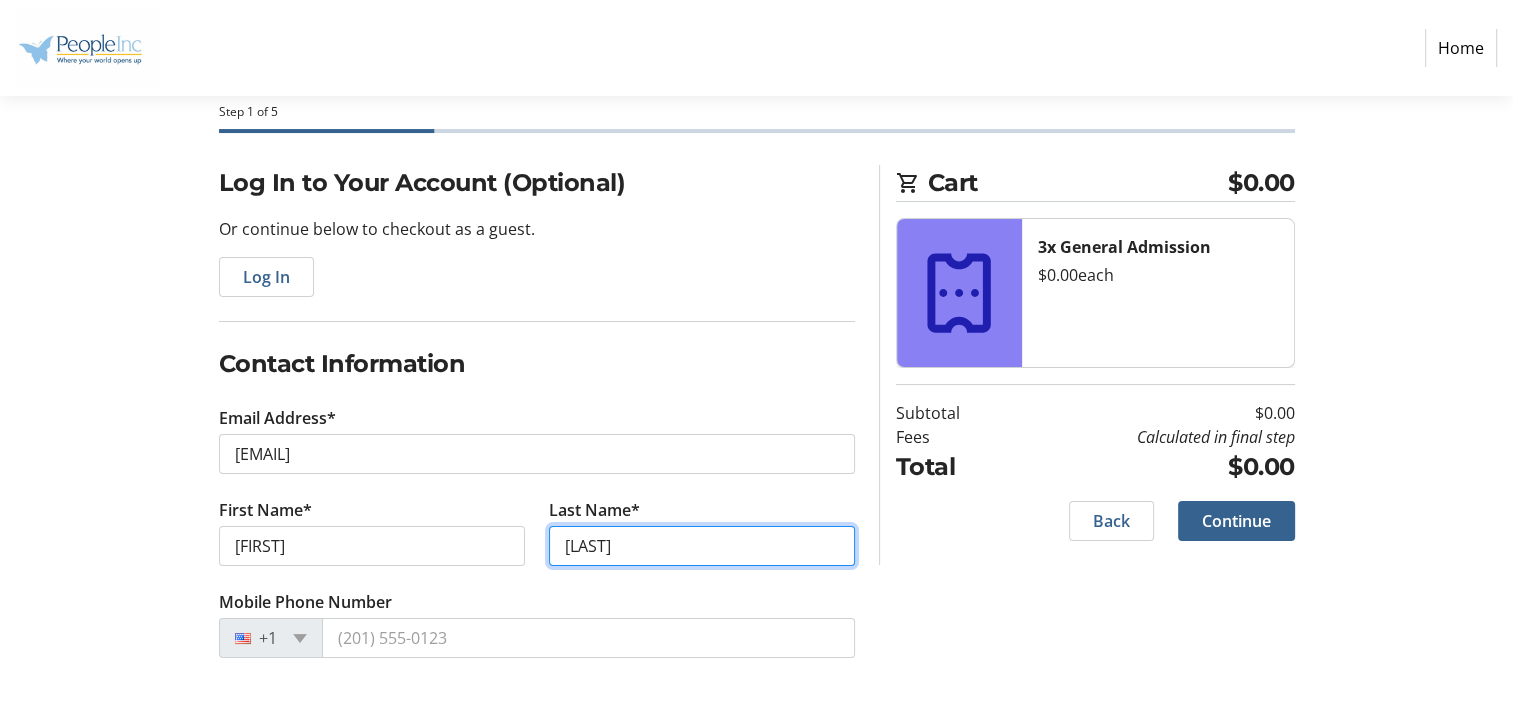 type on "[LAST]" 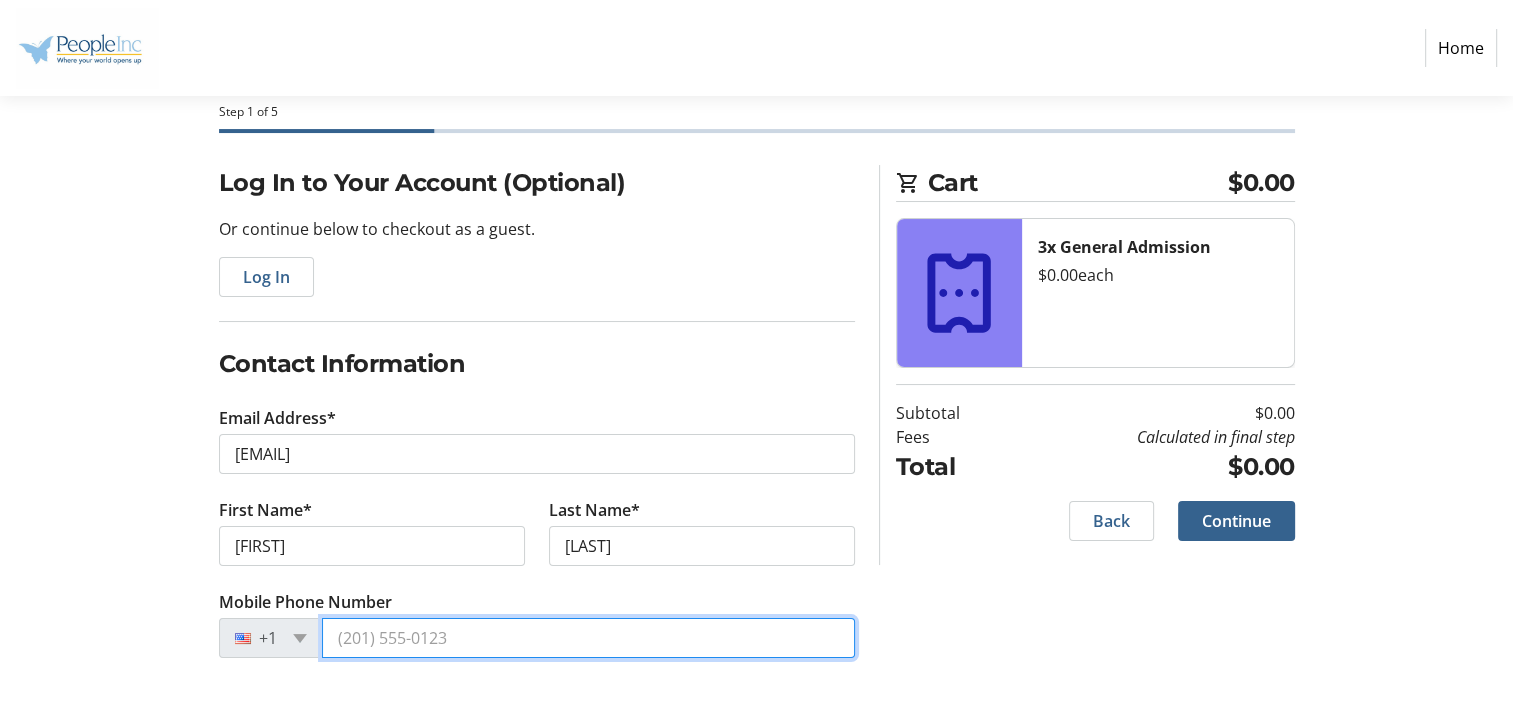 click on "Mobile Phone Number" at bounding box center [588, 638] 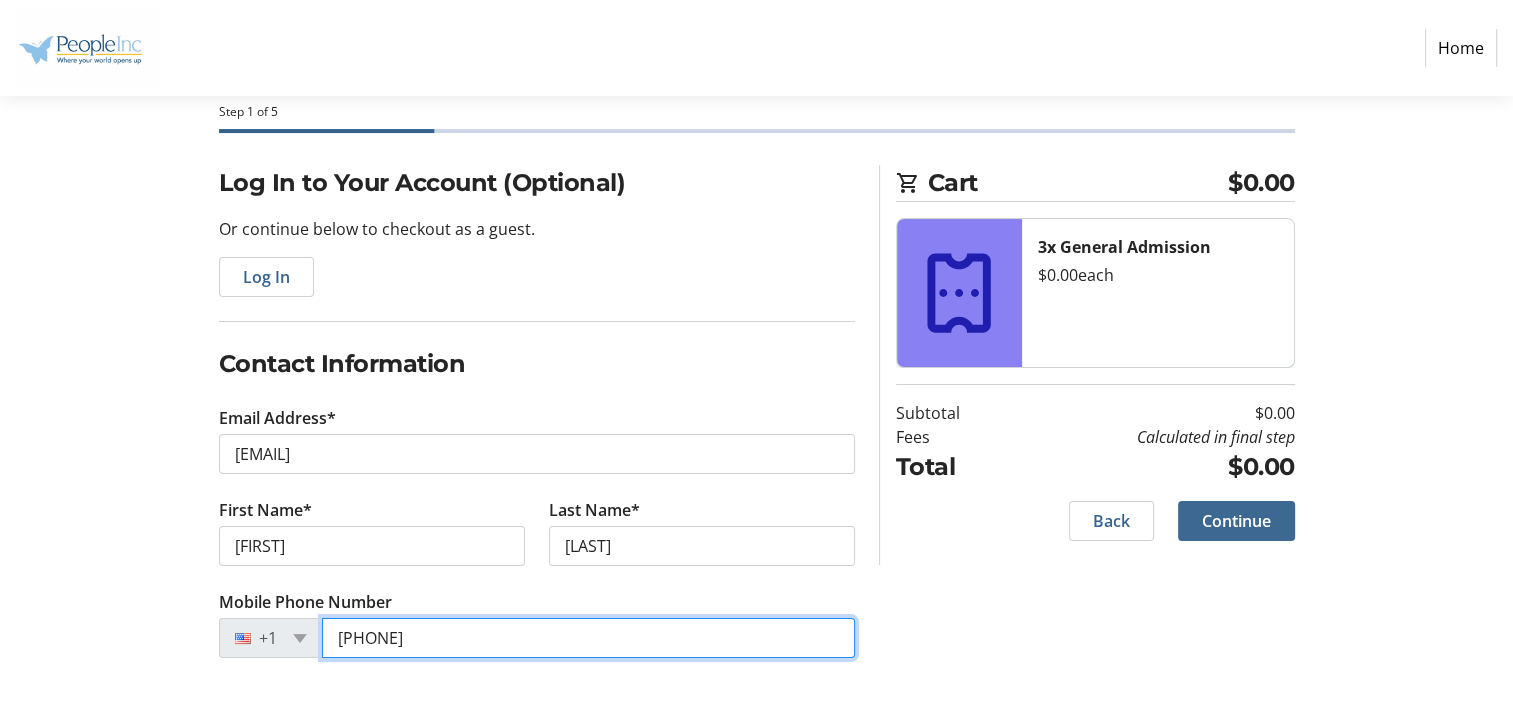 type on "[PHONE]" 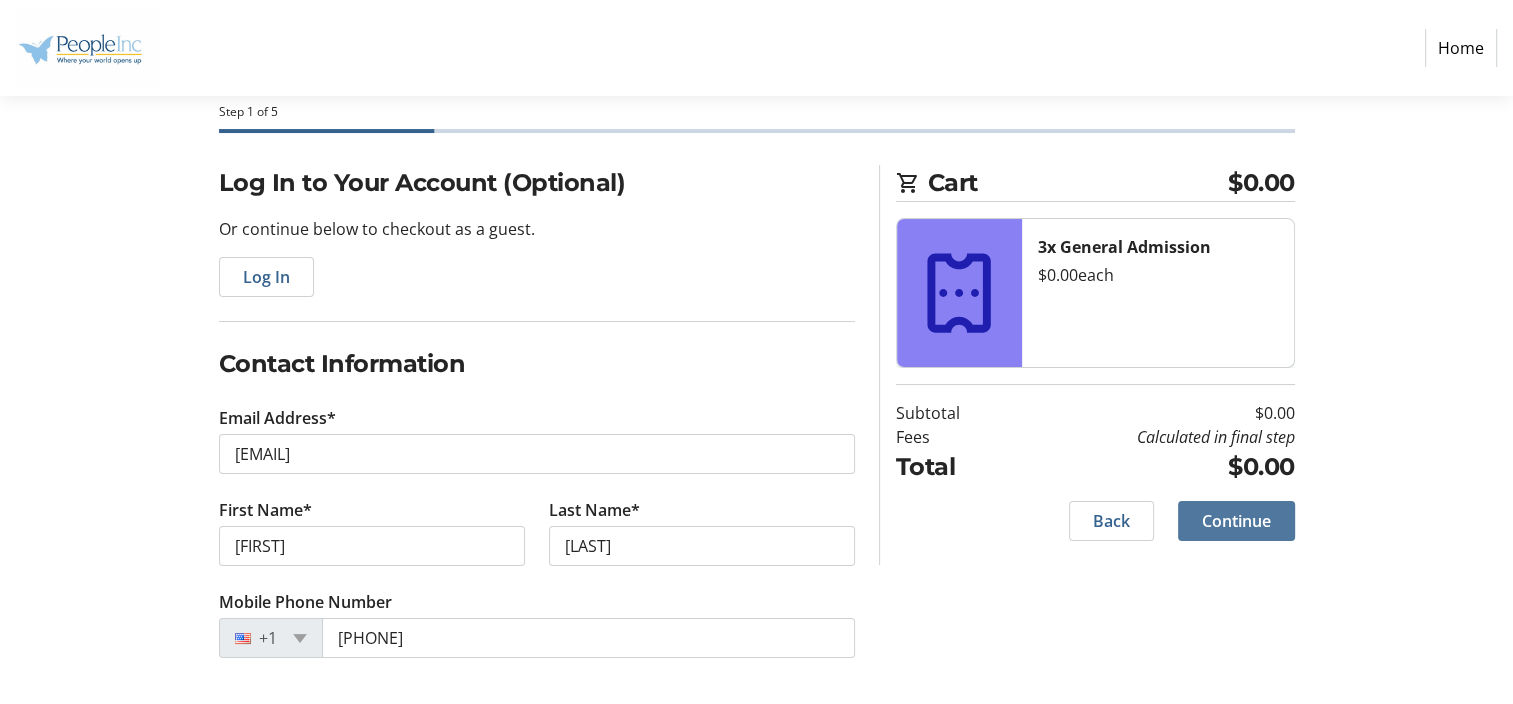 click on "Continue" 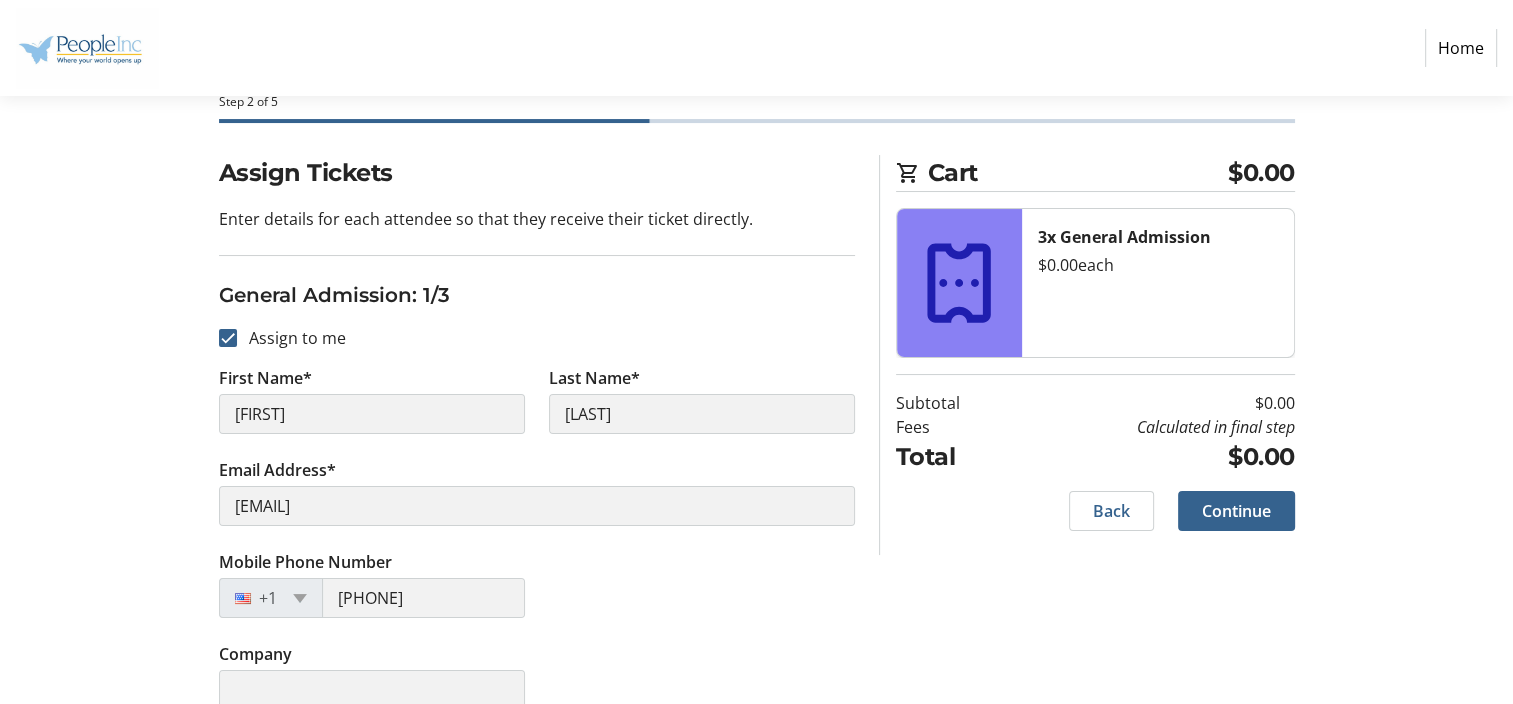 scroll, scrollTop: 106, scrollLeft: 0, axis: vertical 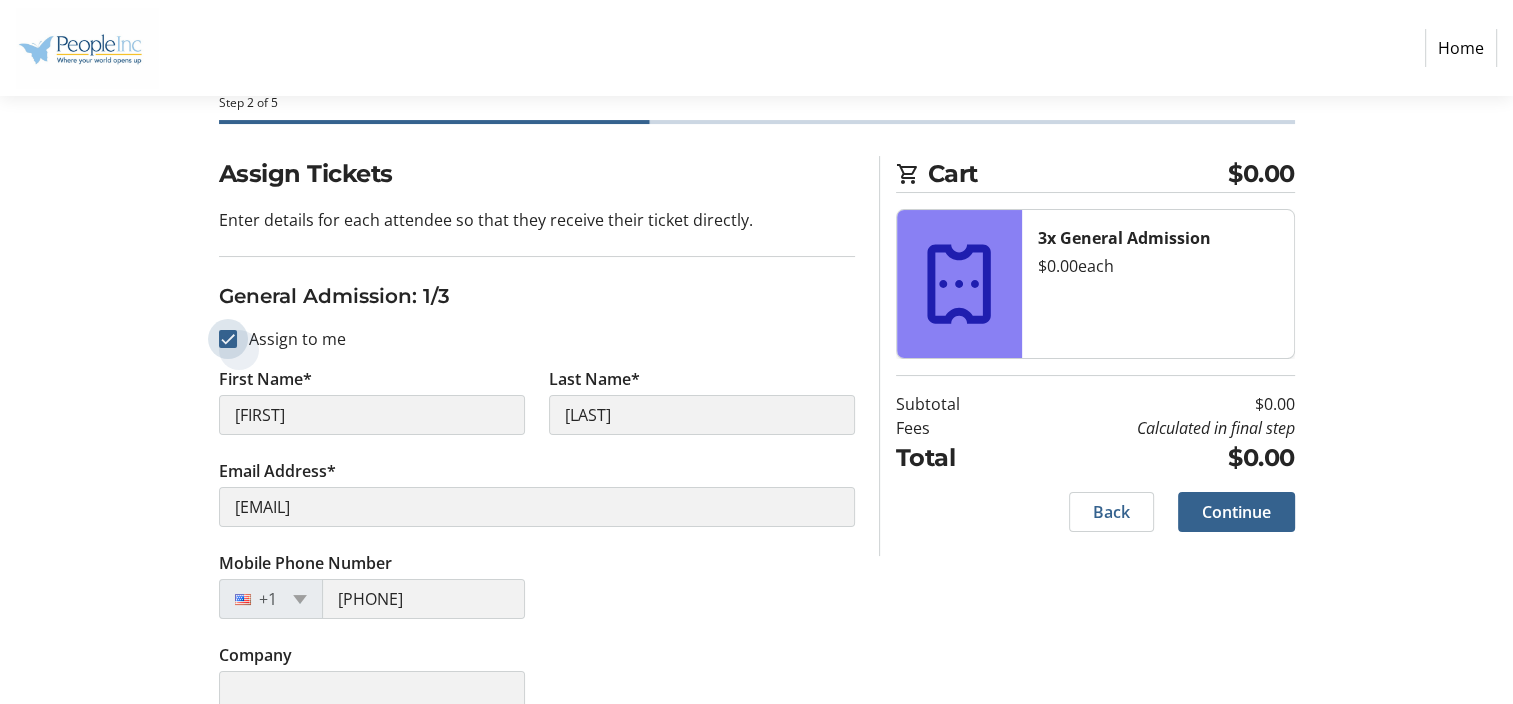 click on "Assign to me" at bounding box center [228, 339] 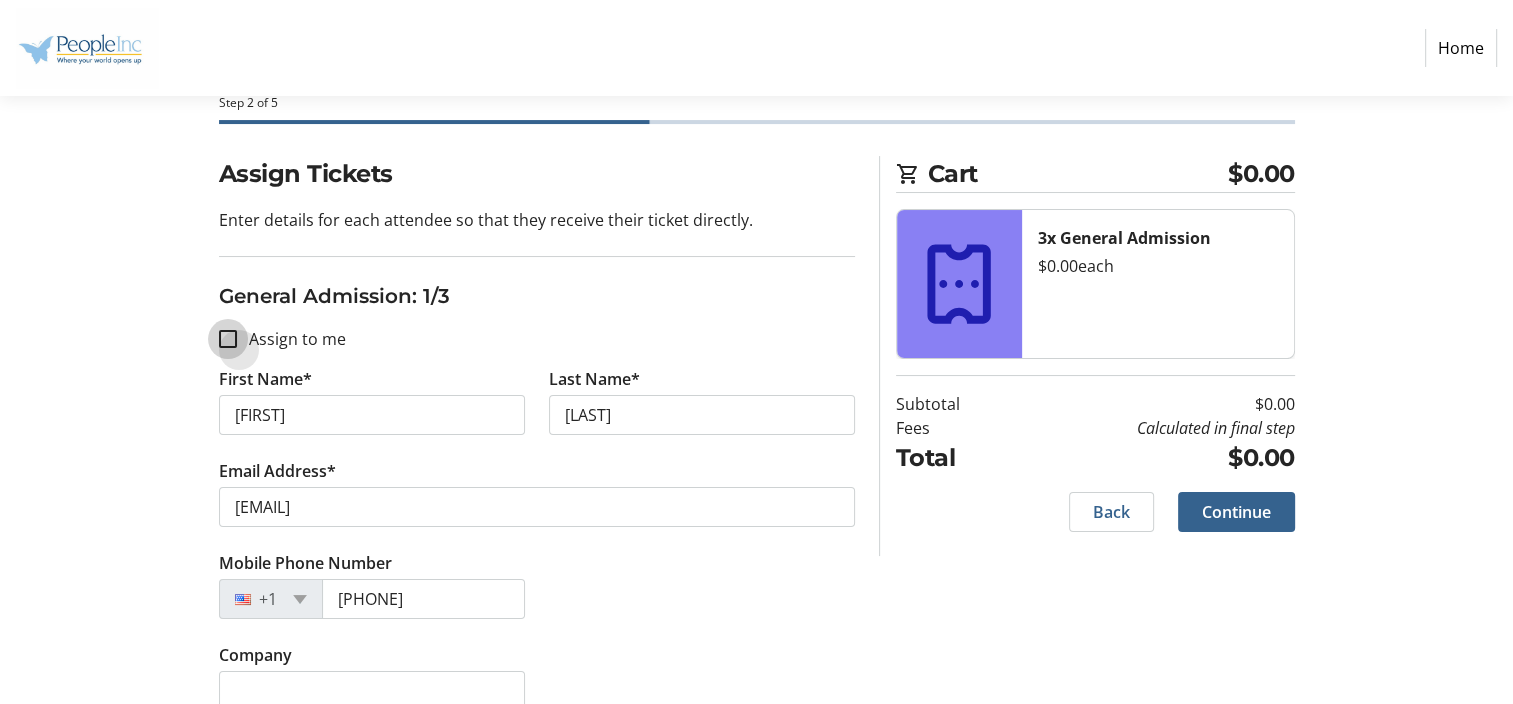 click on "Assign to me" at bounding box center (228, 339) 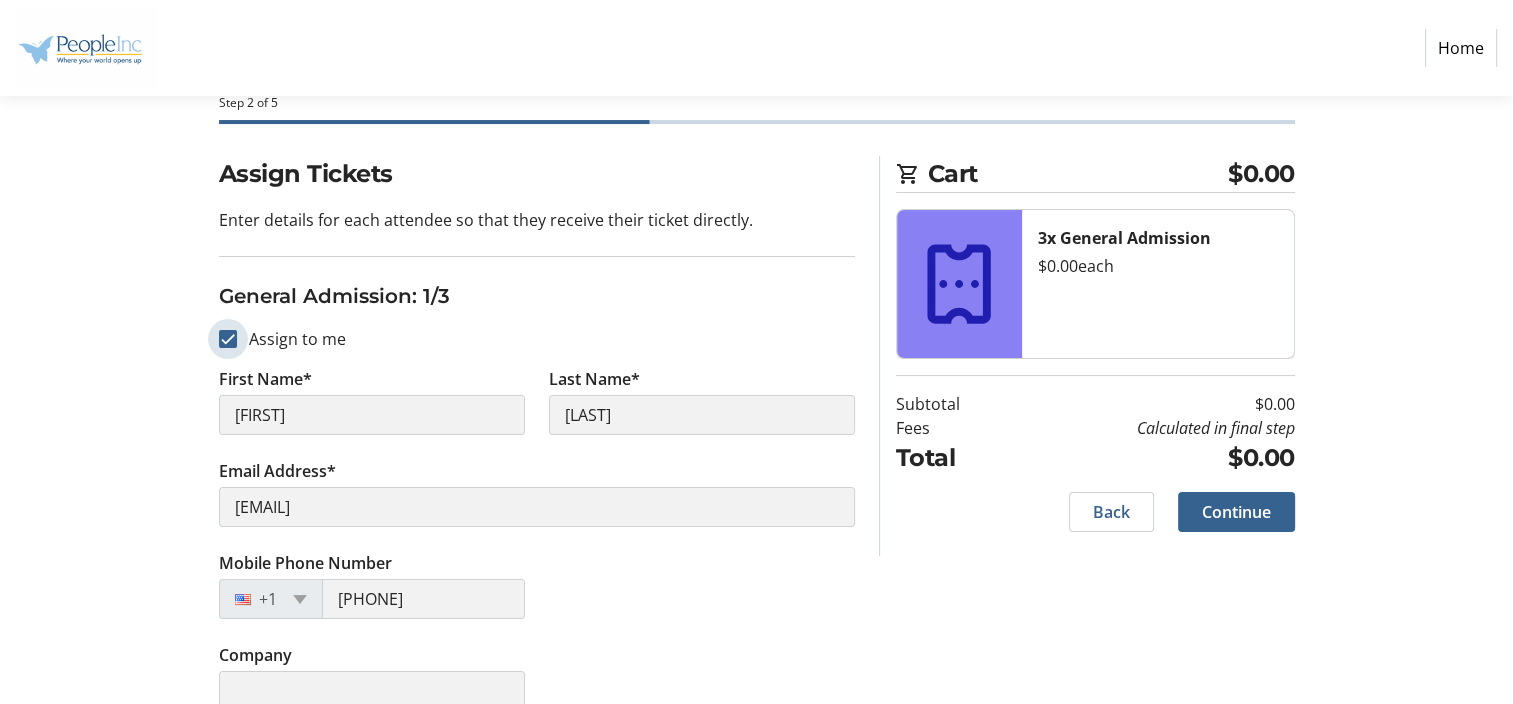 checkbox on "false" 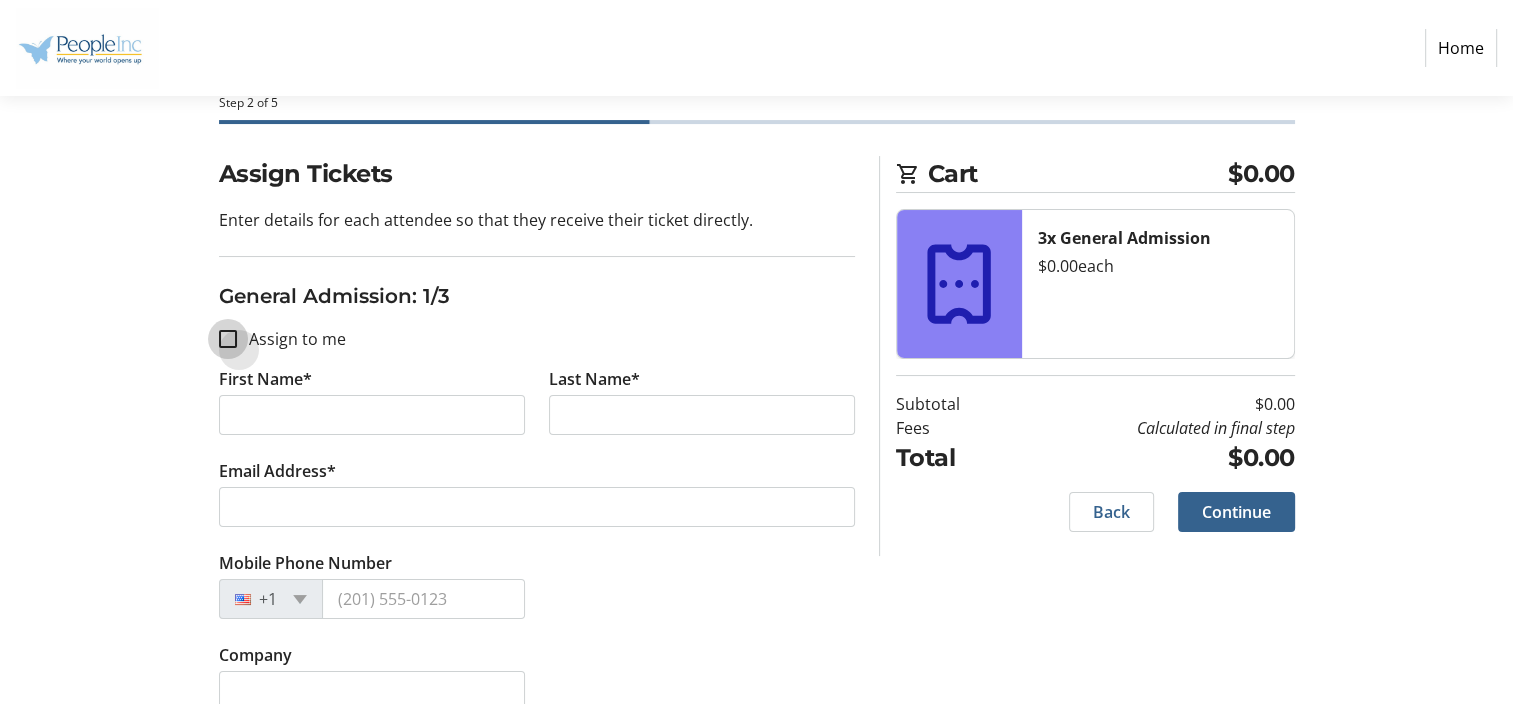 click on "Assign to me" at bounding box center [228, 339] 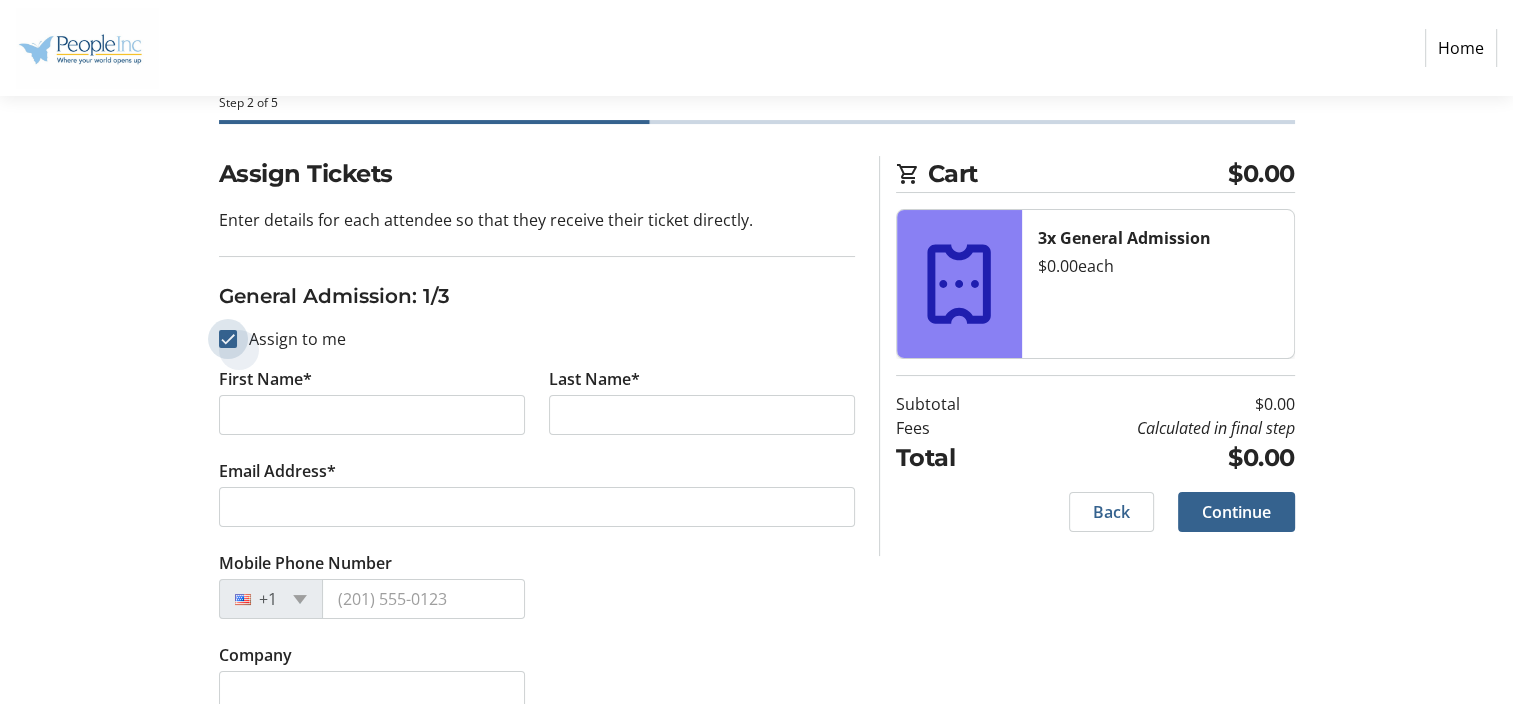 checkbox on "true" 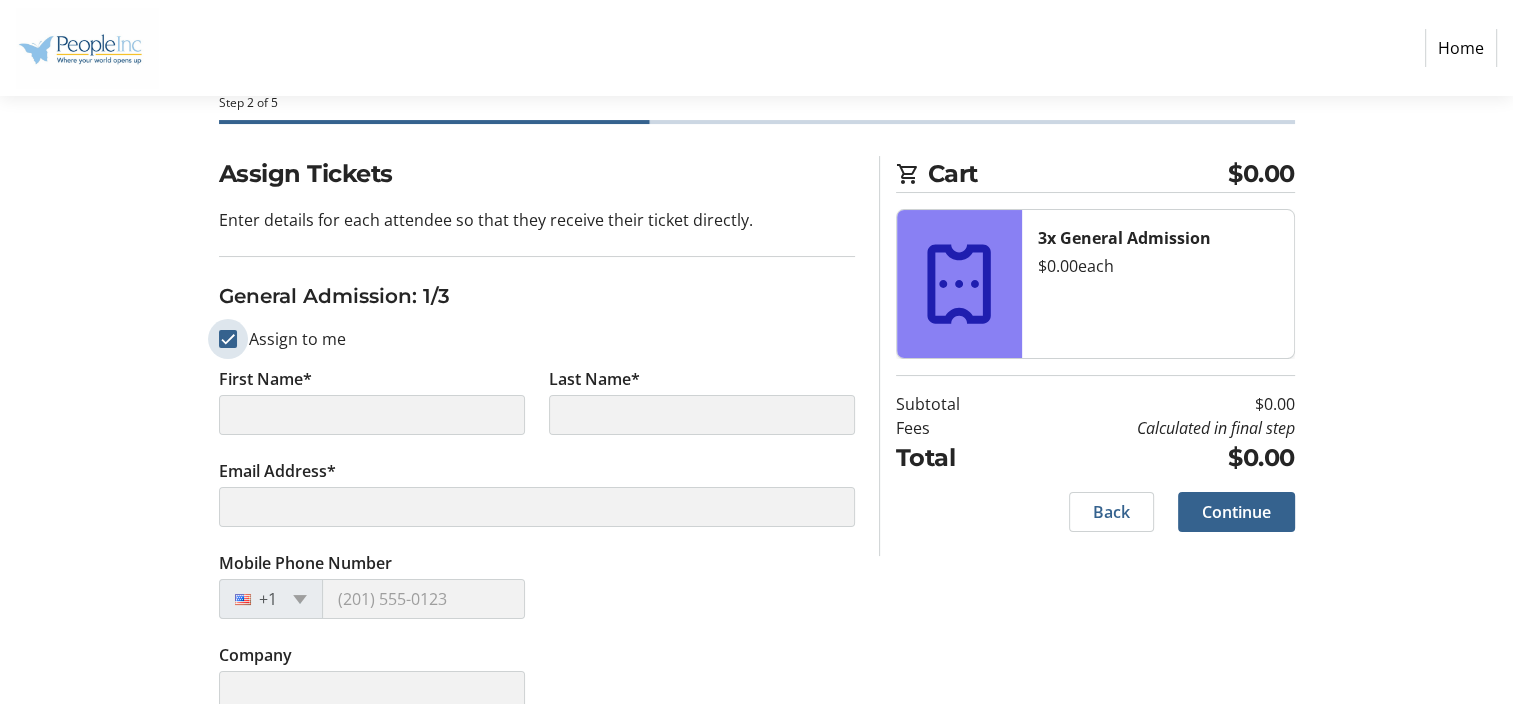 type on "[FIRST]" 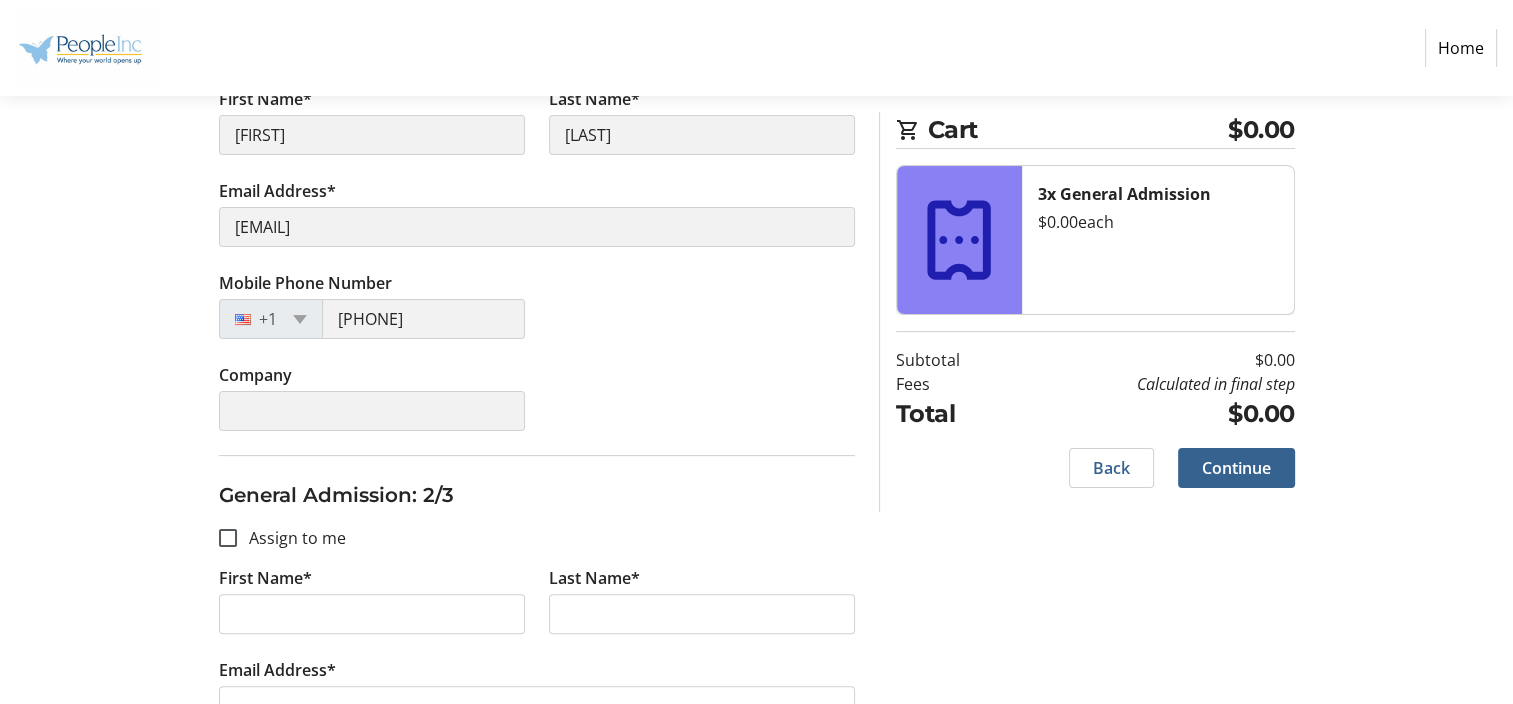 scroll, scrollTop: 388, scrollLeft: 0, axis: vertical 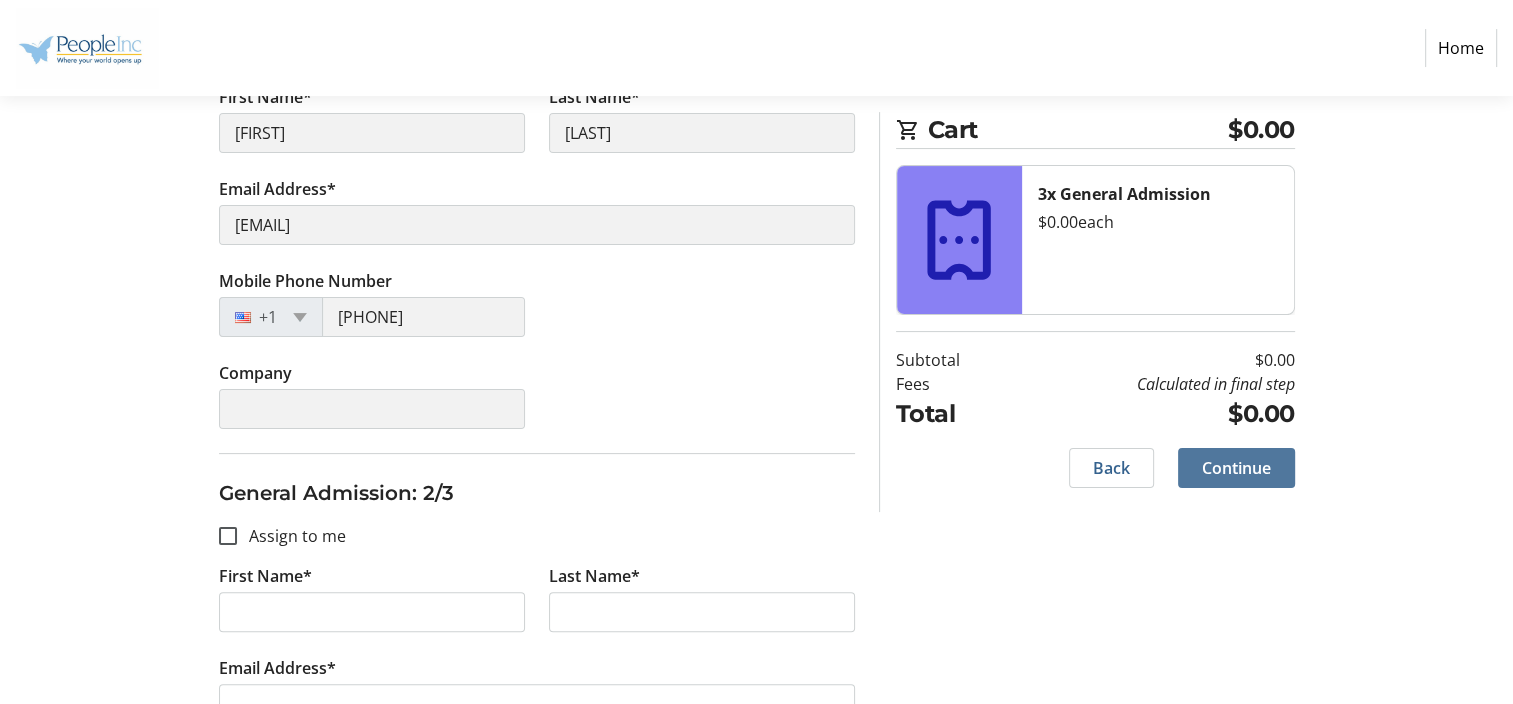 click 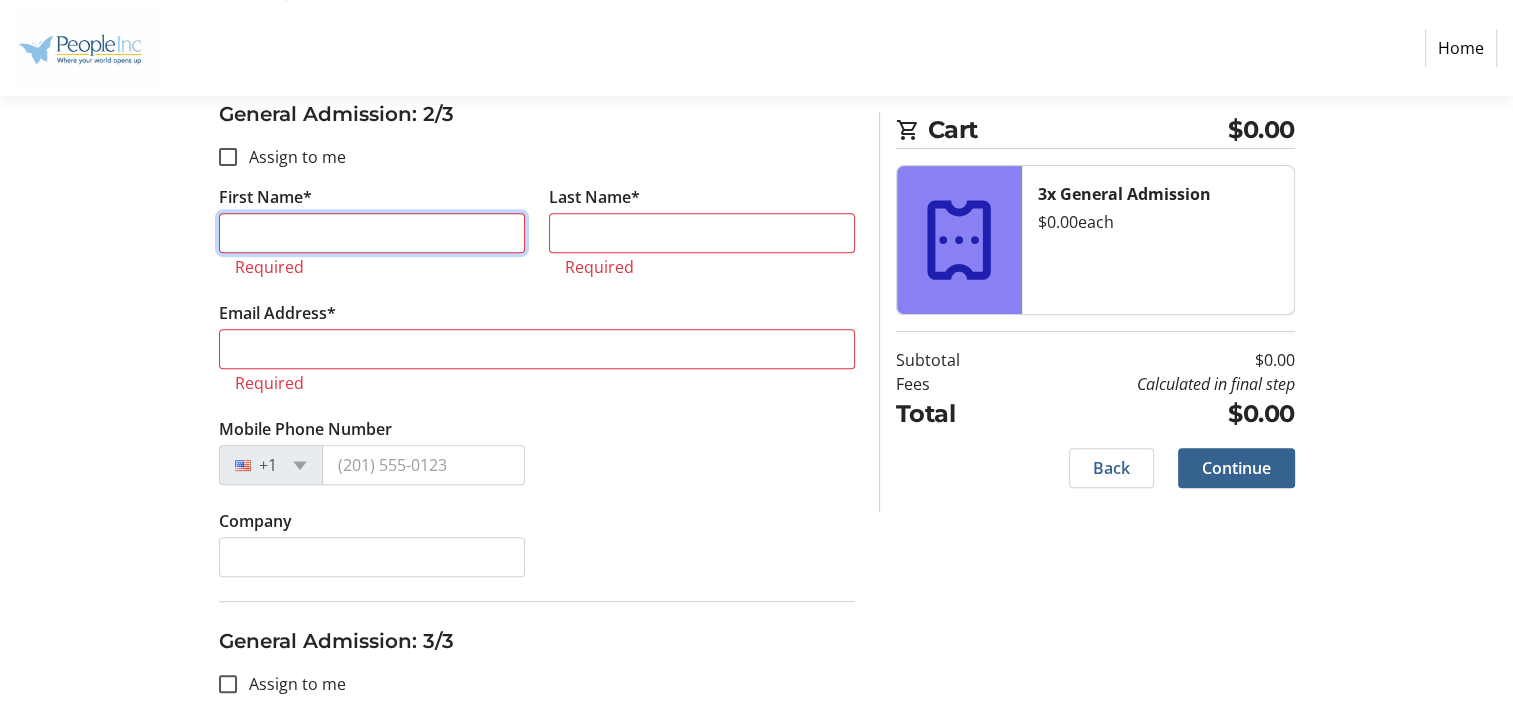 scroll, scrollTop: 768, scrollLeft: 0, axis: vertical 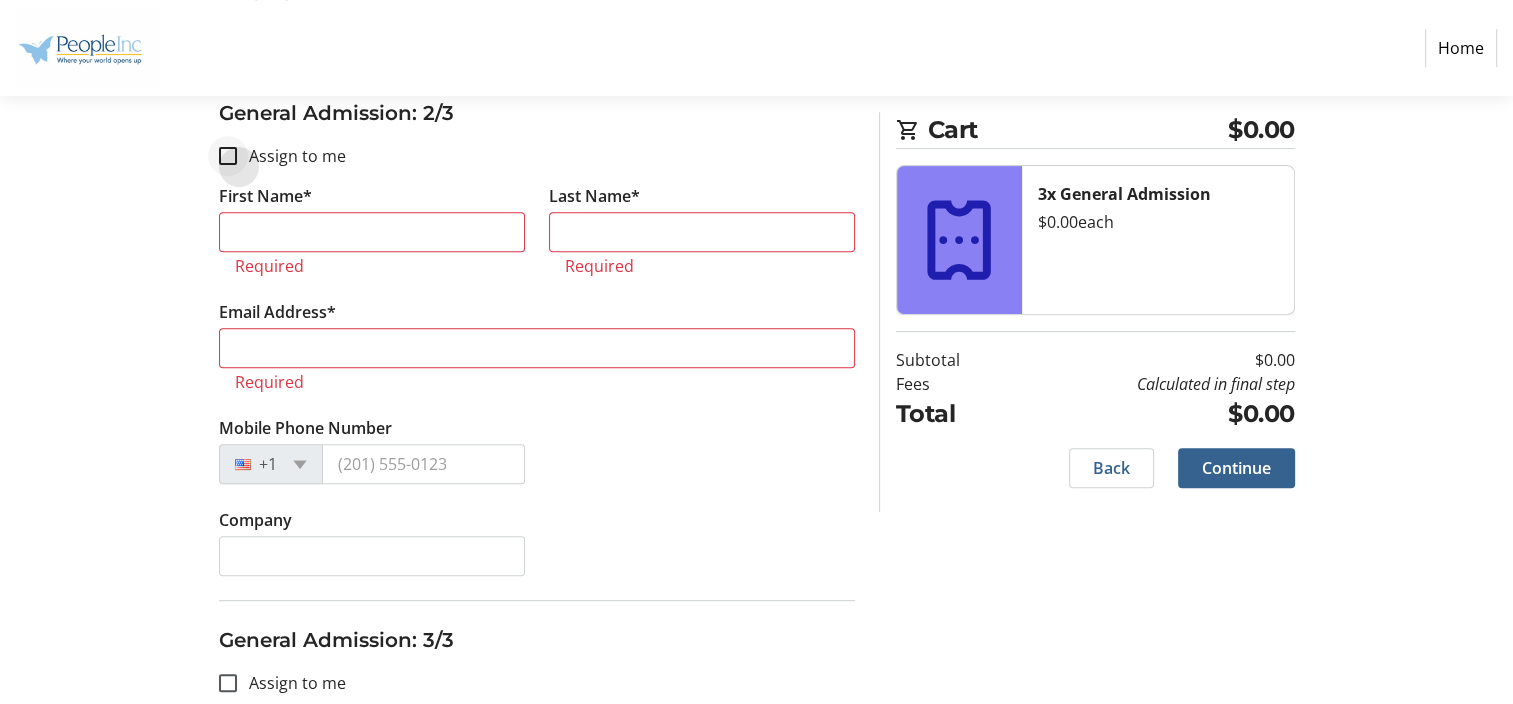 click at bounding box center [228, 156] 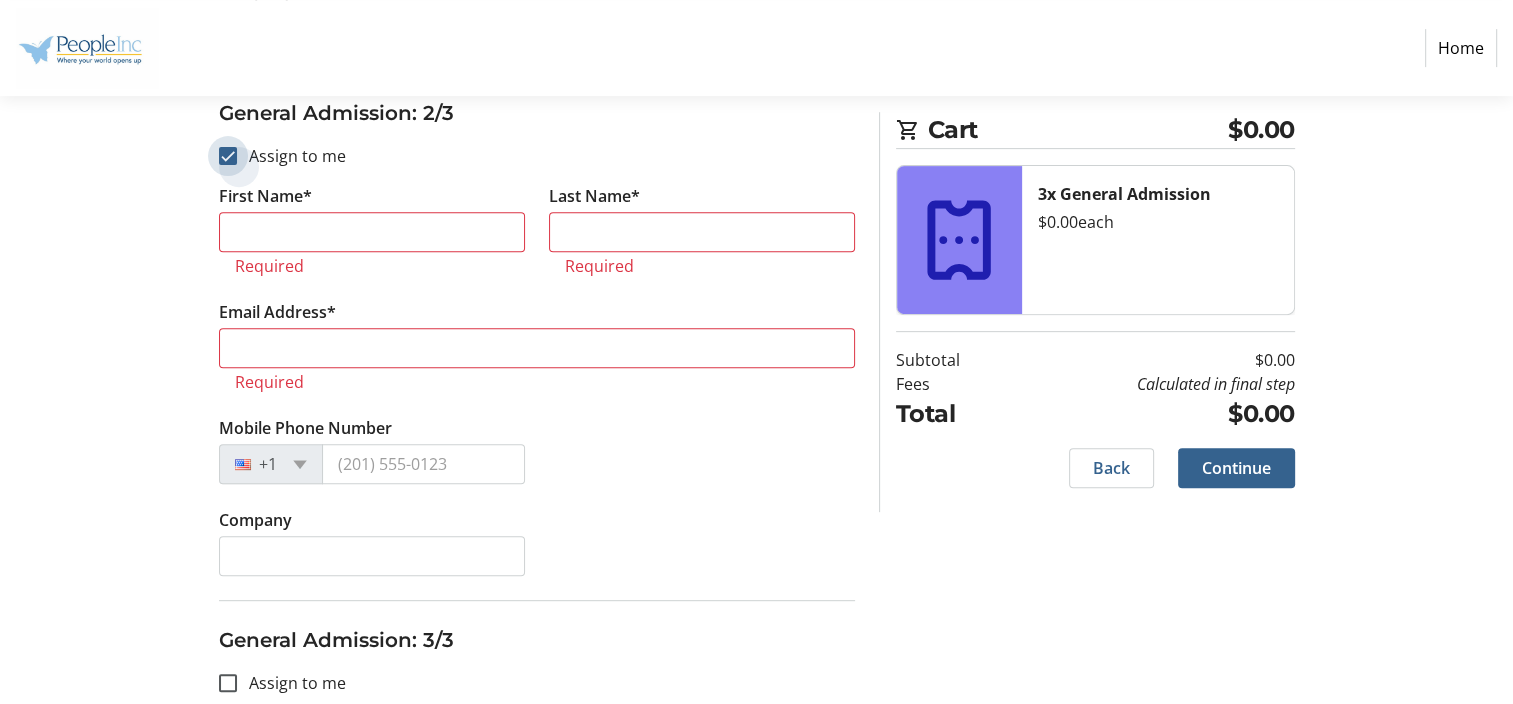 checkbox on "true" 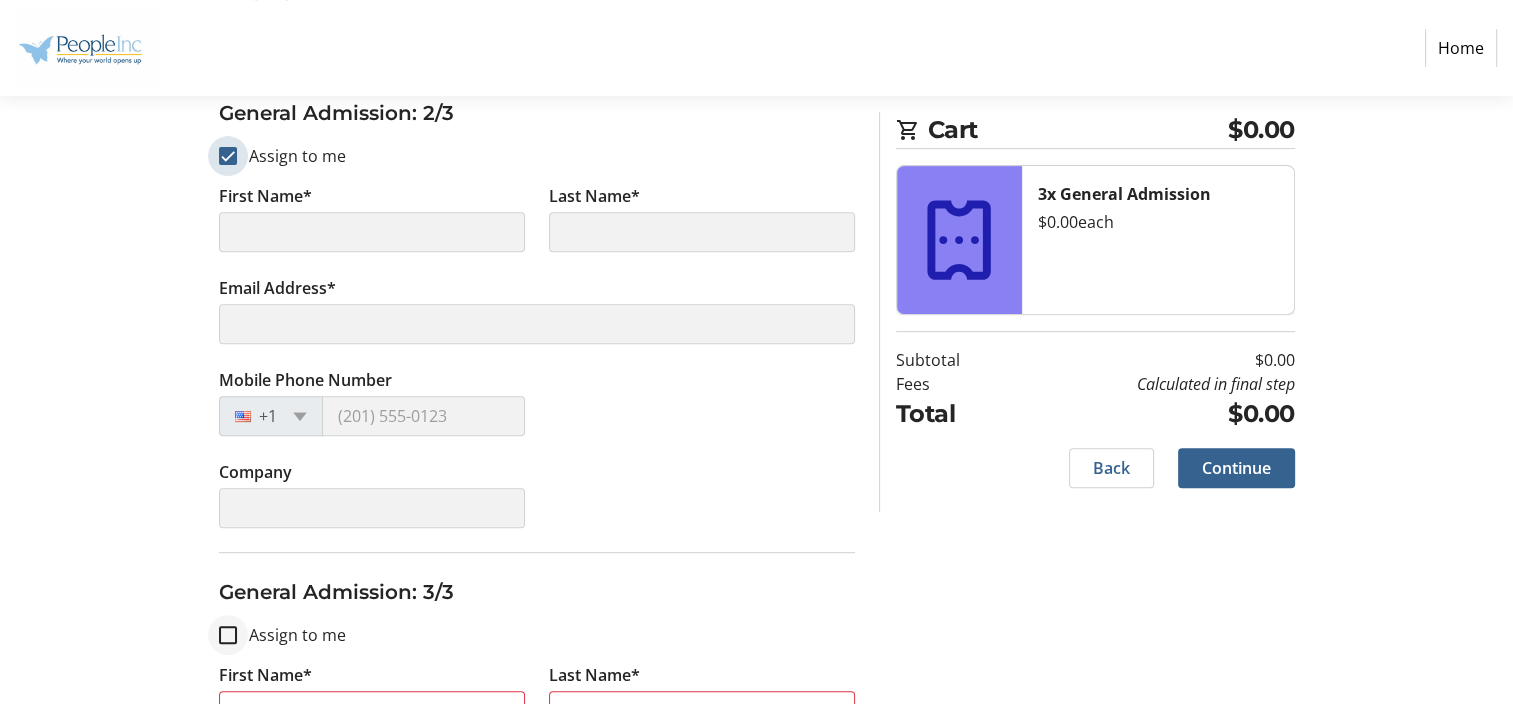 type on "[FIRST]" 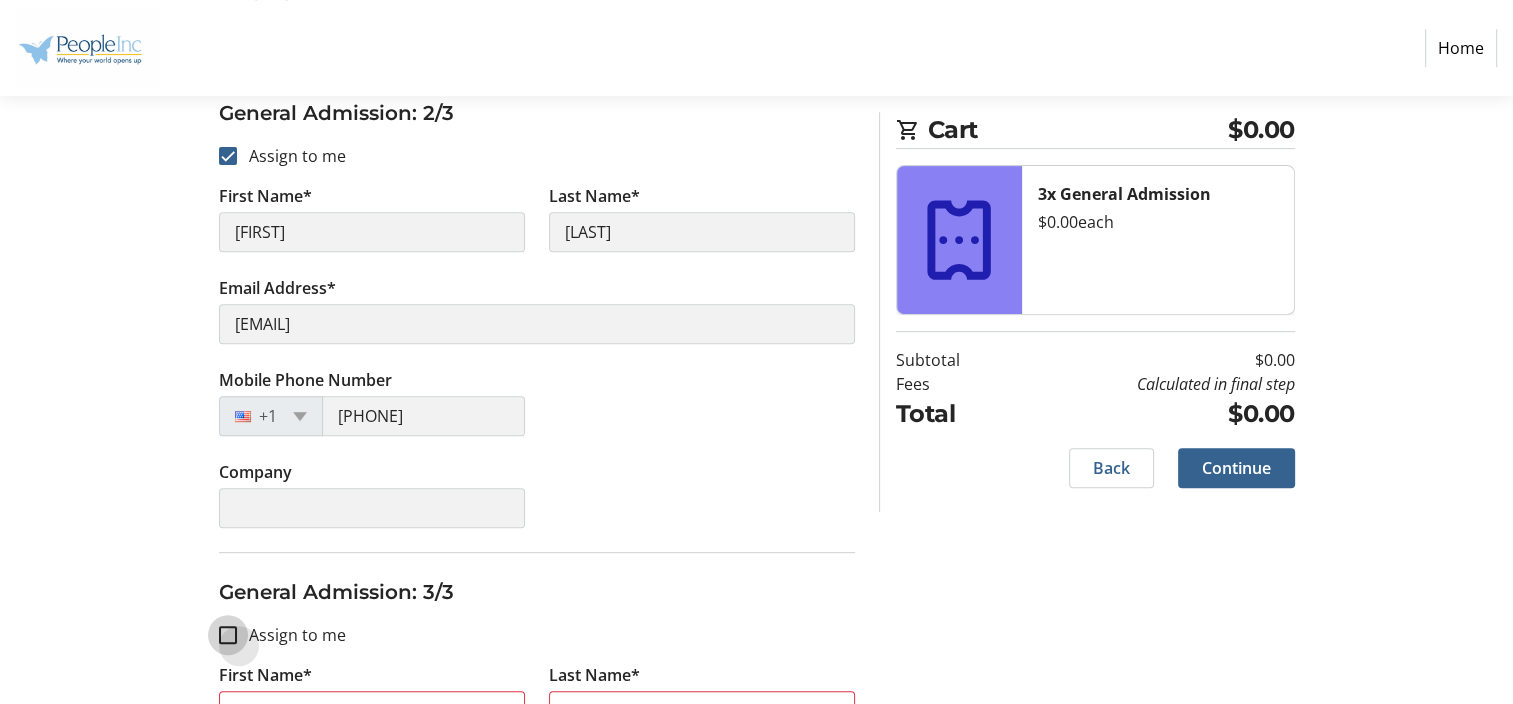 click on "Assign to me" at bounding box center [228, 635] 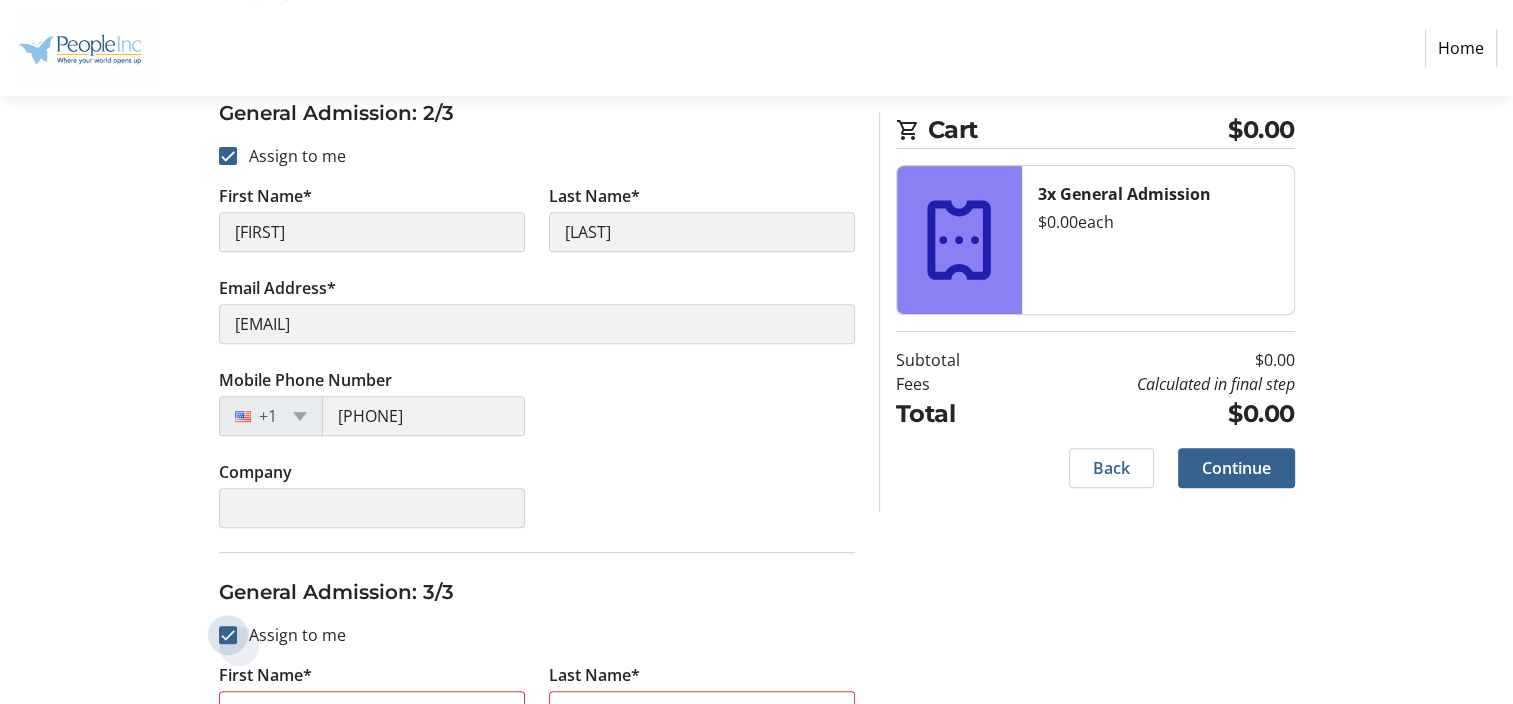 checkbox on "true" 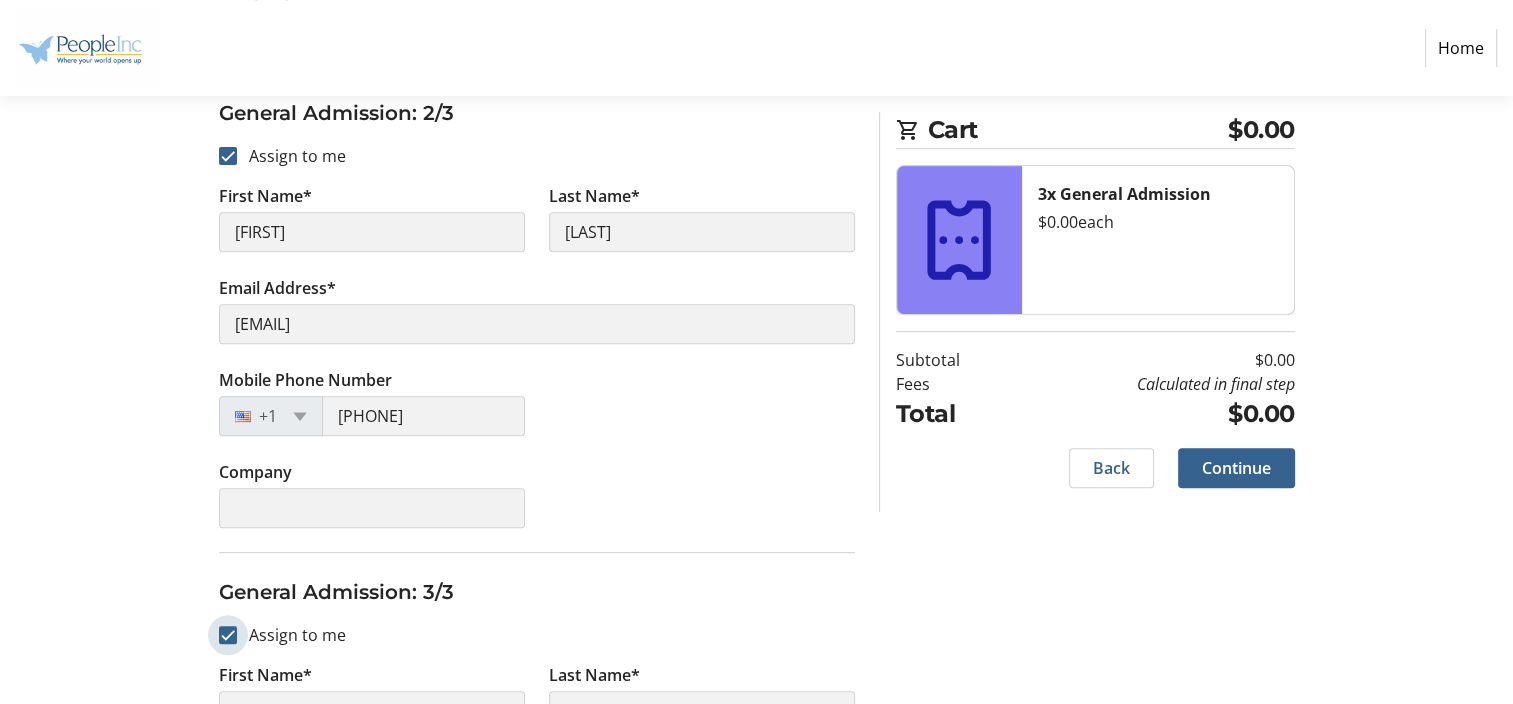 scroll, scrollTop: 1091, scrollLeft: 0, axis: vertical 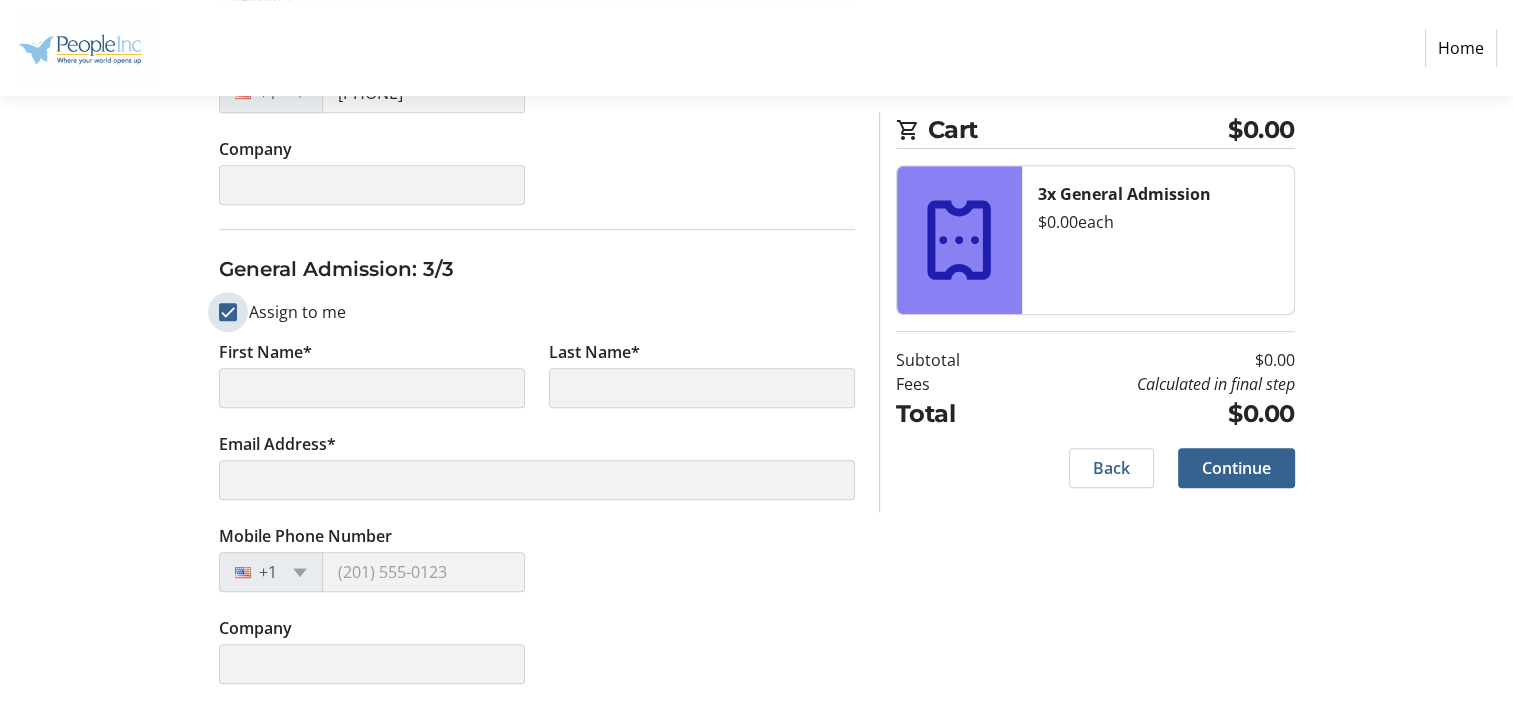 type on "[FIRST]" 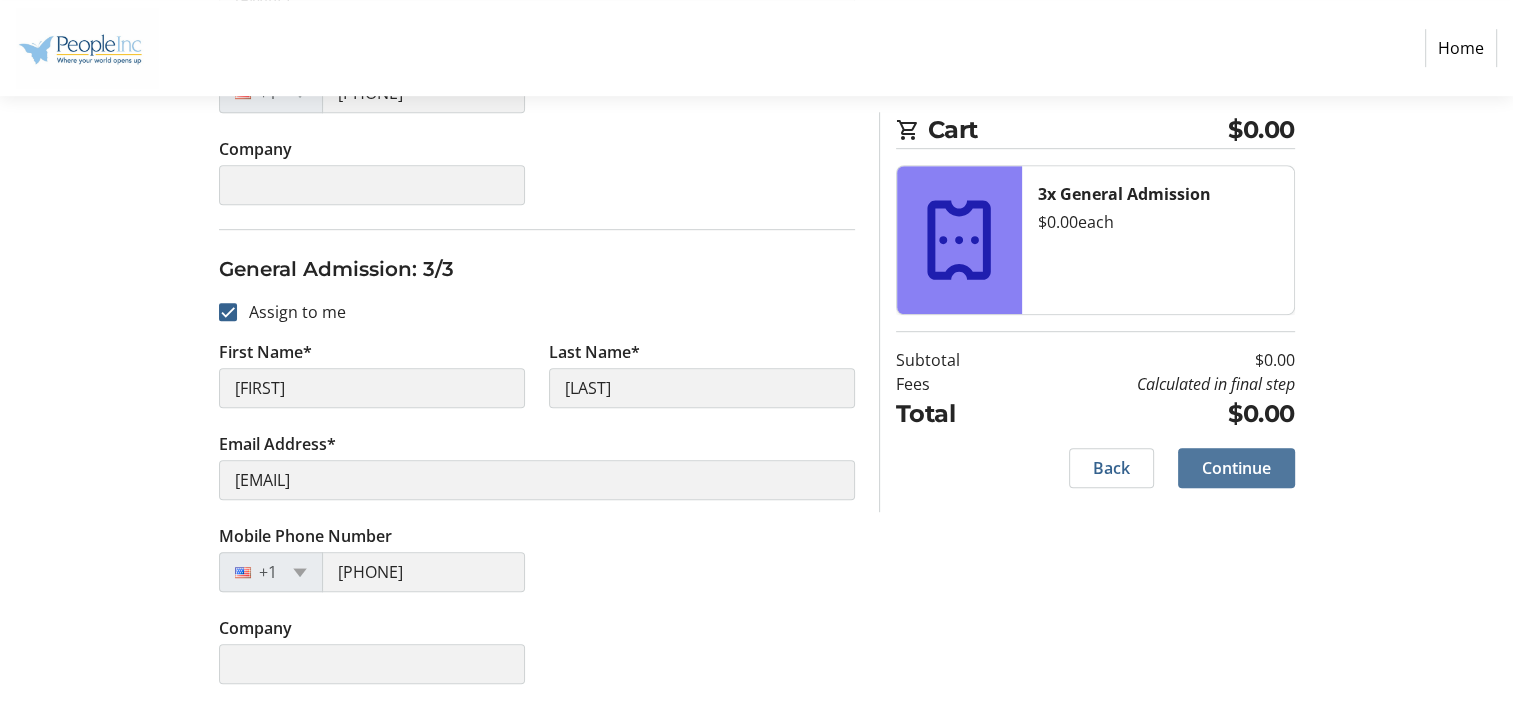 click 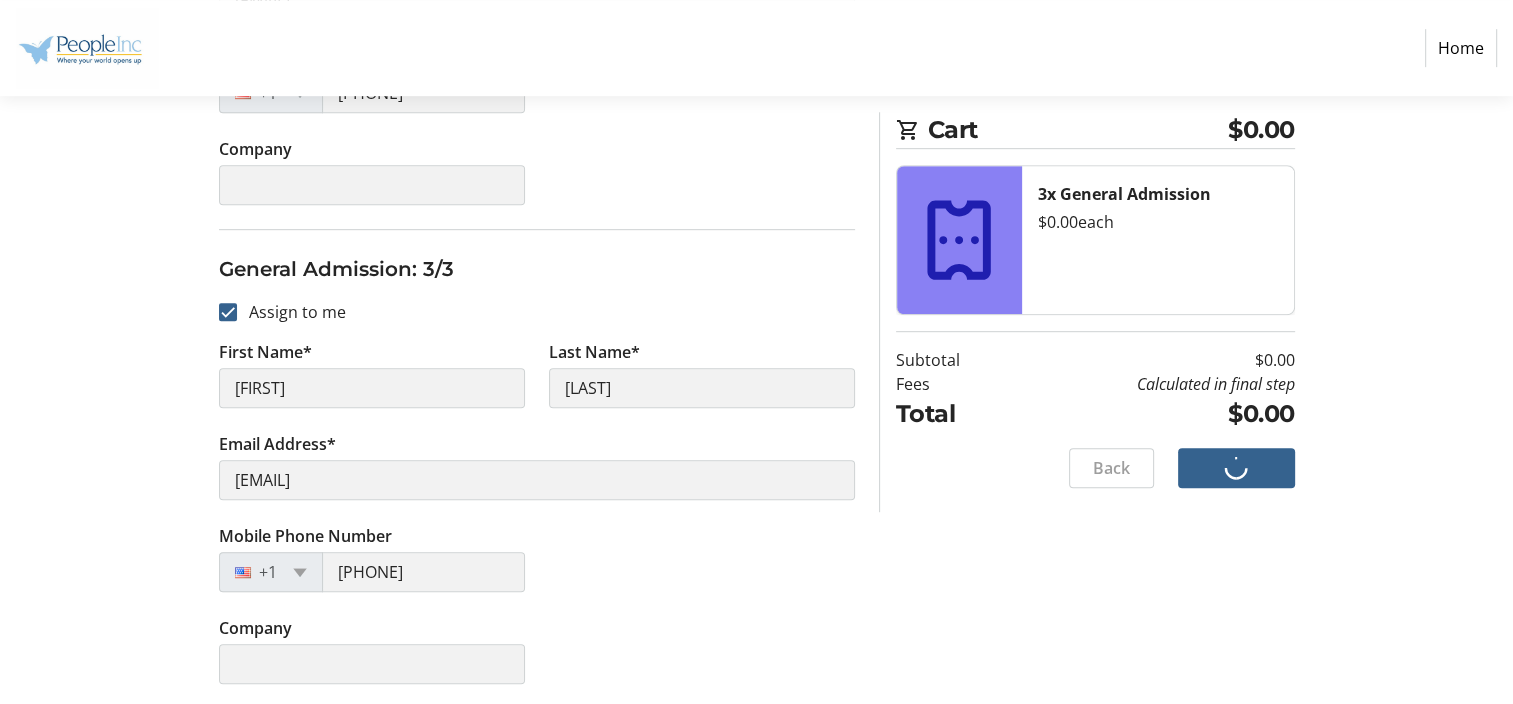 scroll, scrollTop: 9, scrollLeft: 0, axis: vertical 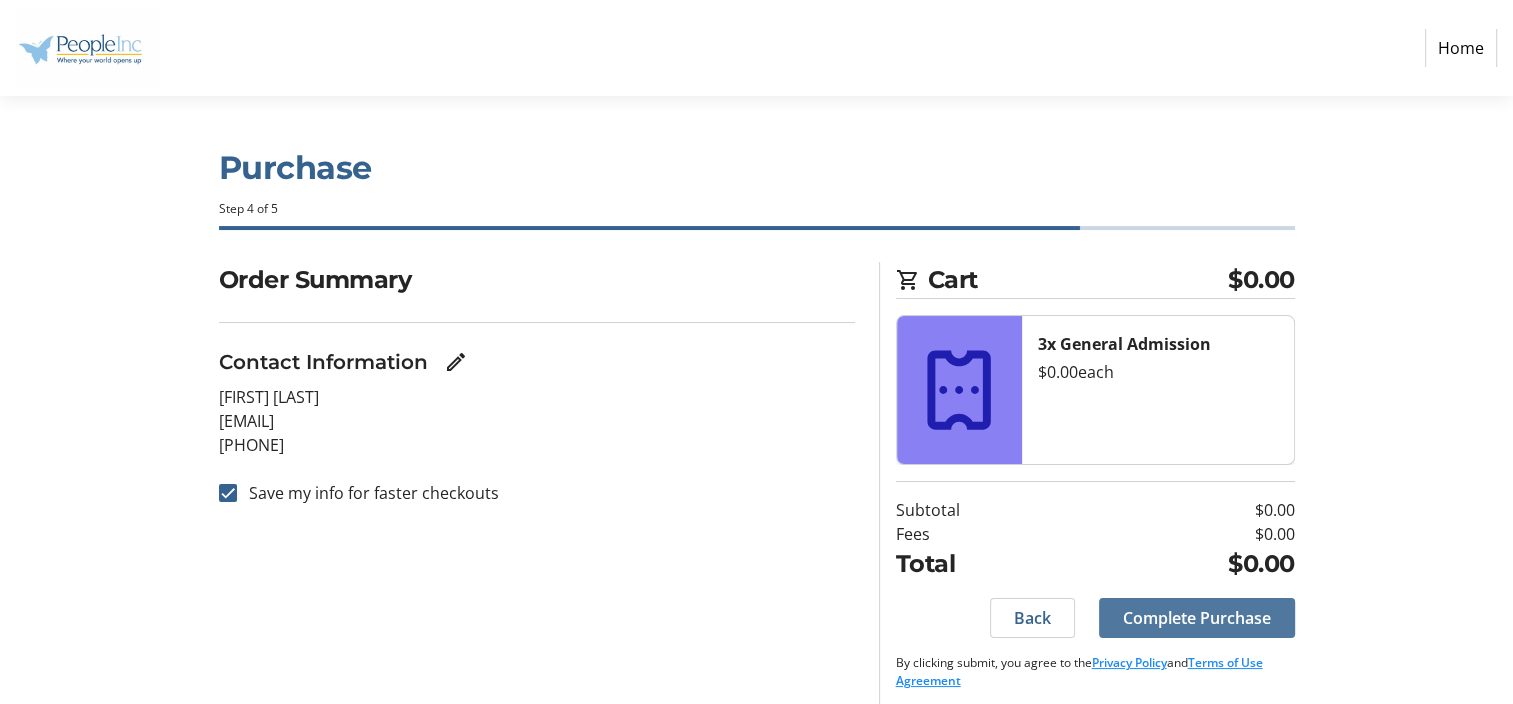 click on "Complete Purchase" 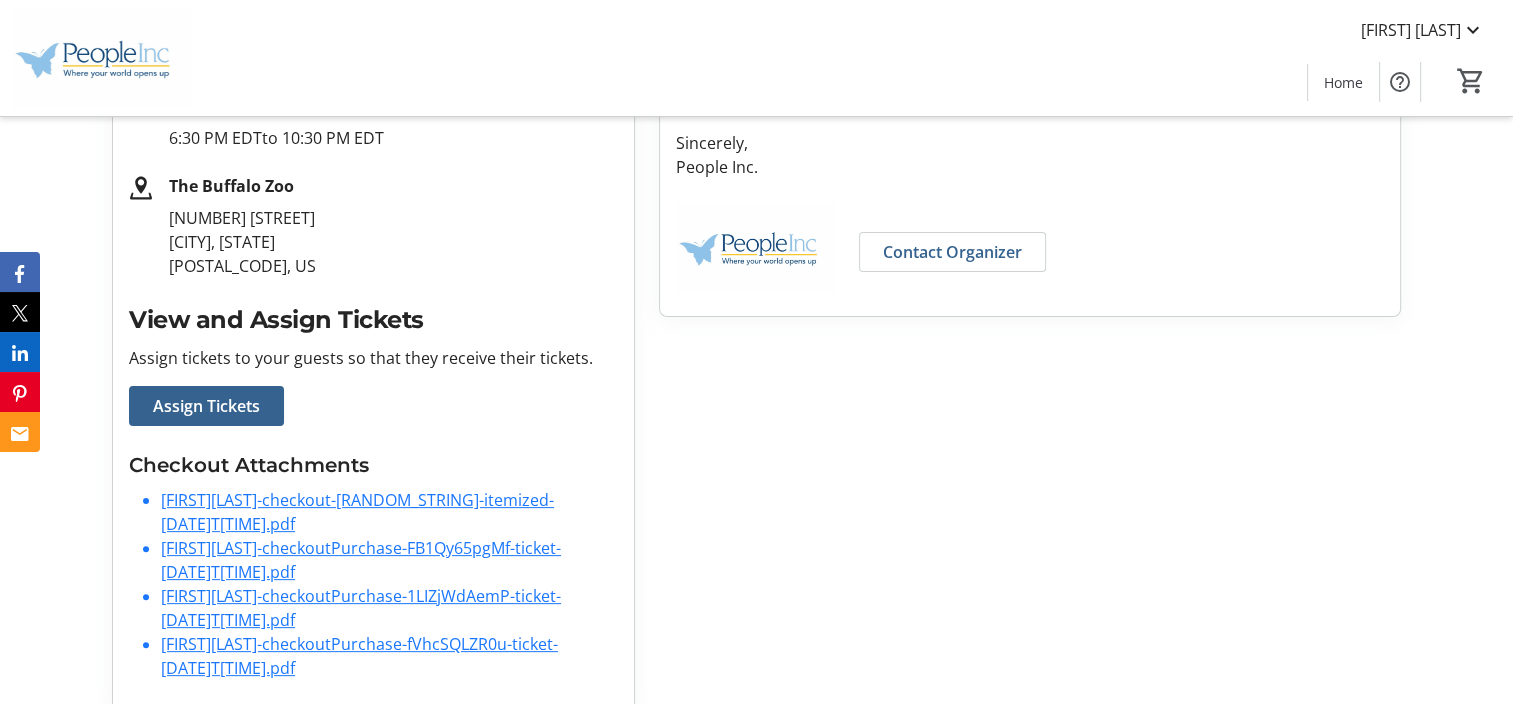 scroll, scrollTop: 454, scrollLeft: 0, axis: vertical 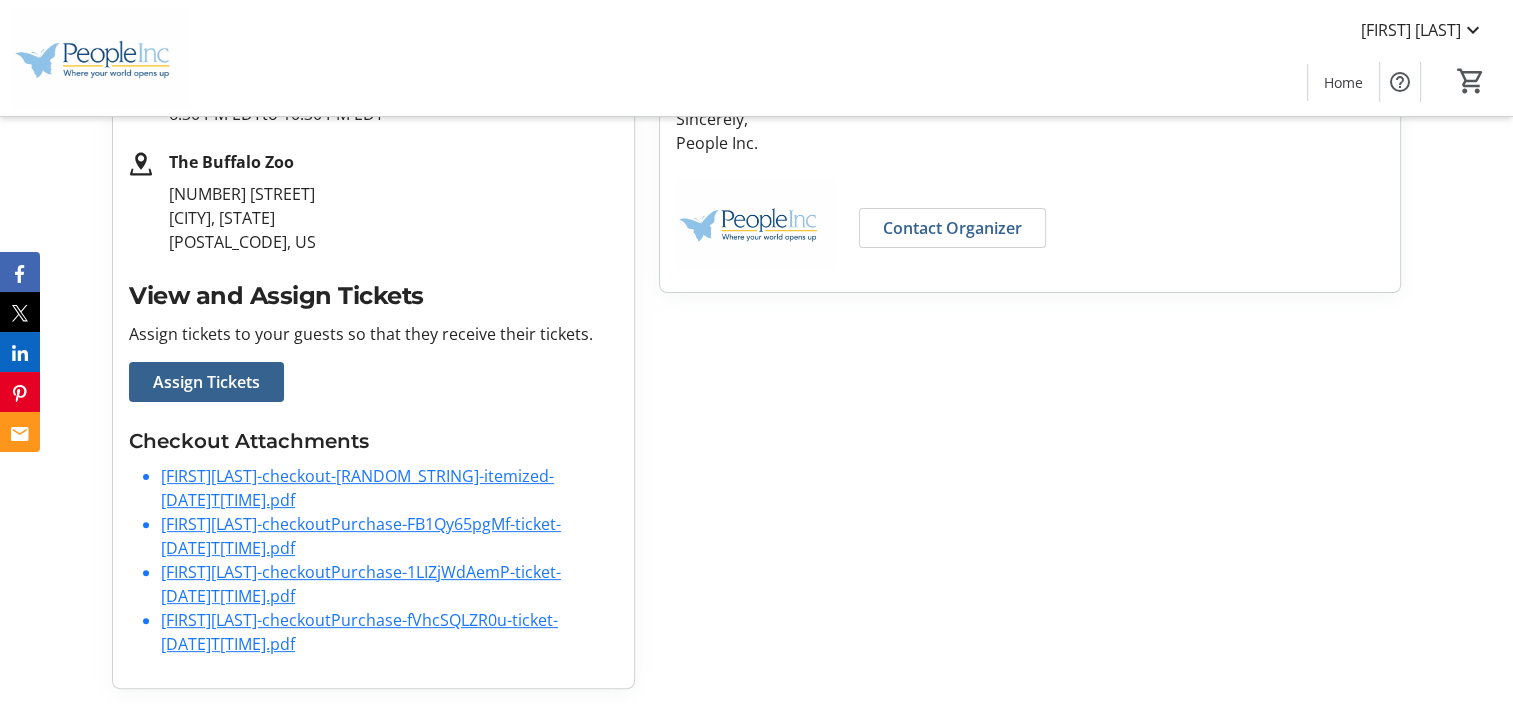 click on "[FIRST][LAST]-checkout-[RANDOM_STRING]-itemized-[DATE]T[TIME].pdf" 